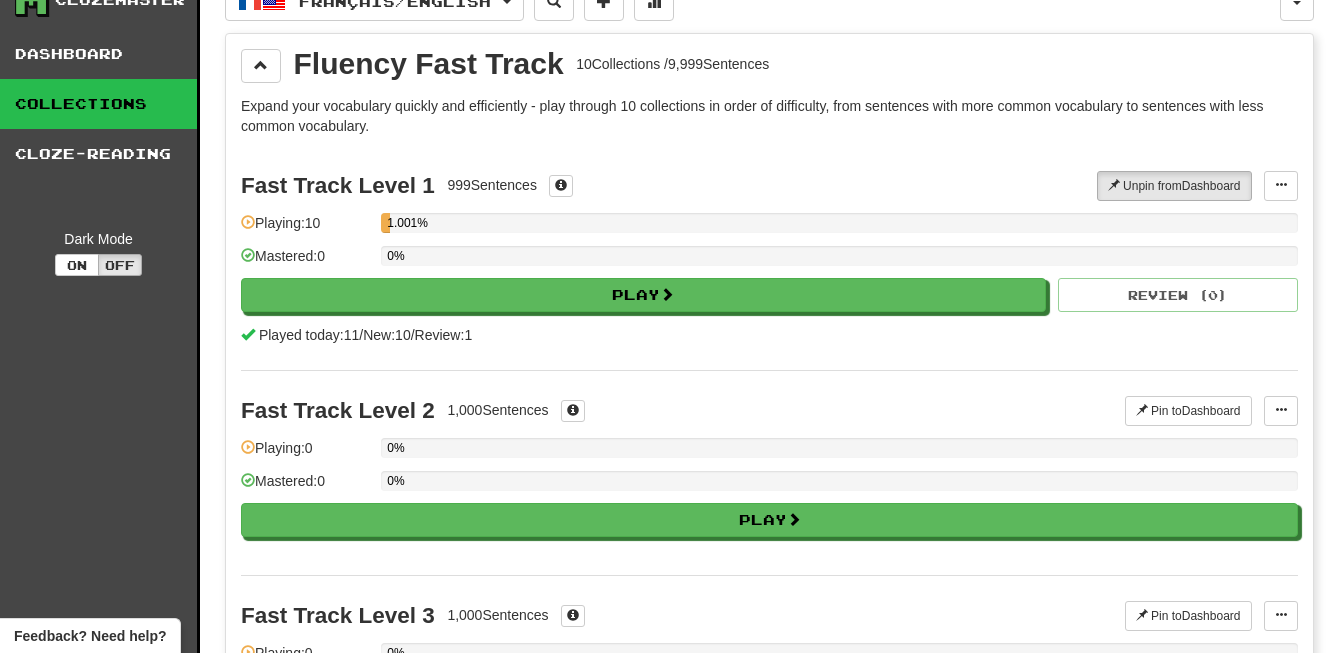 scroll, scrollTop: 0, scrollLeft: 0, axis: both 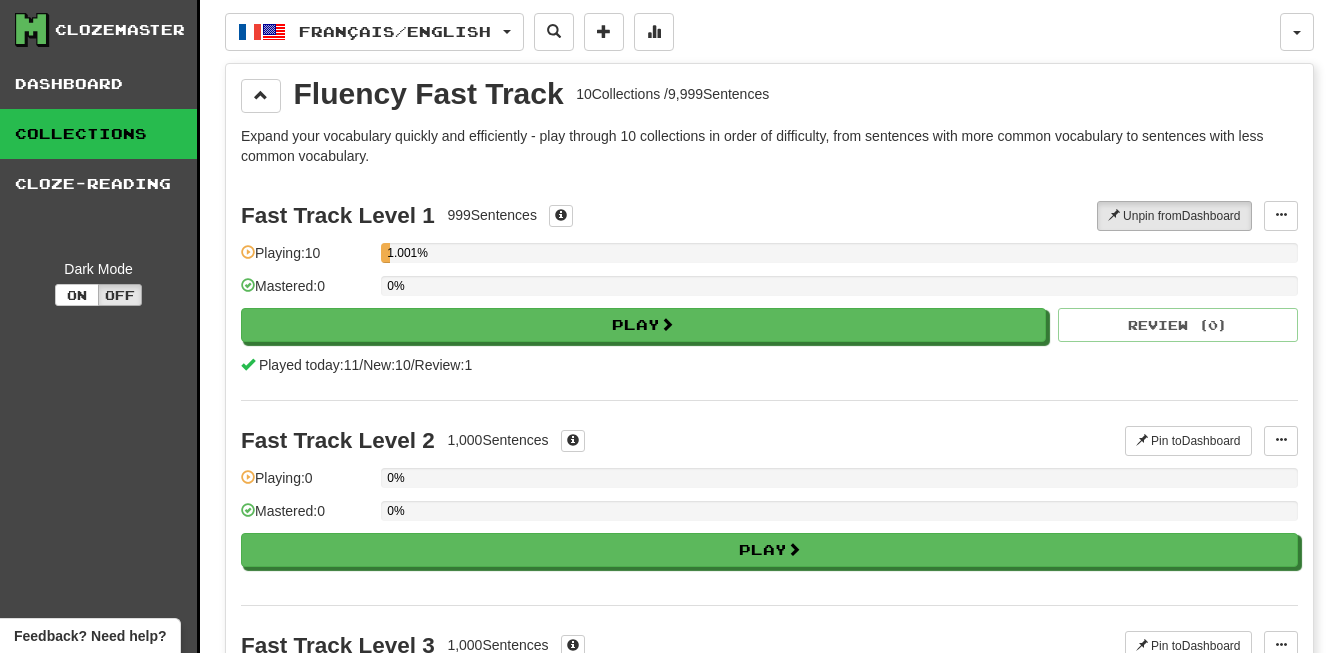 click on "Clozemaster" at bounding box center [106, 30] 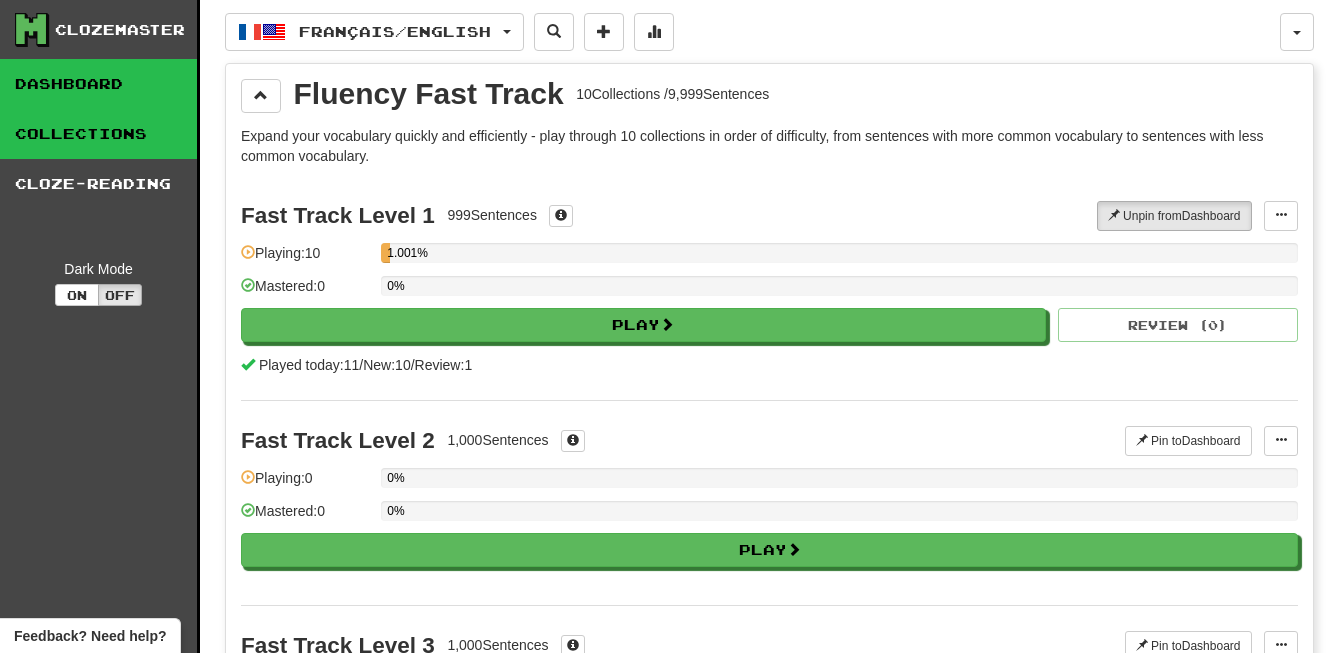 click on "Dashboard" at bounding box center (98, 84) 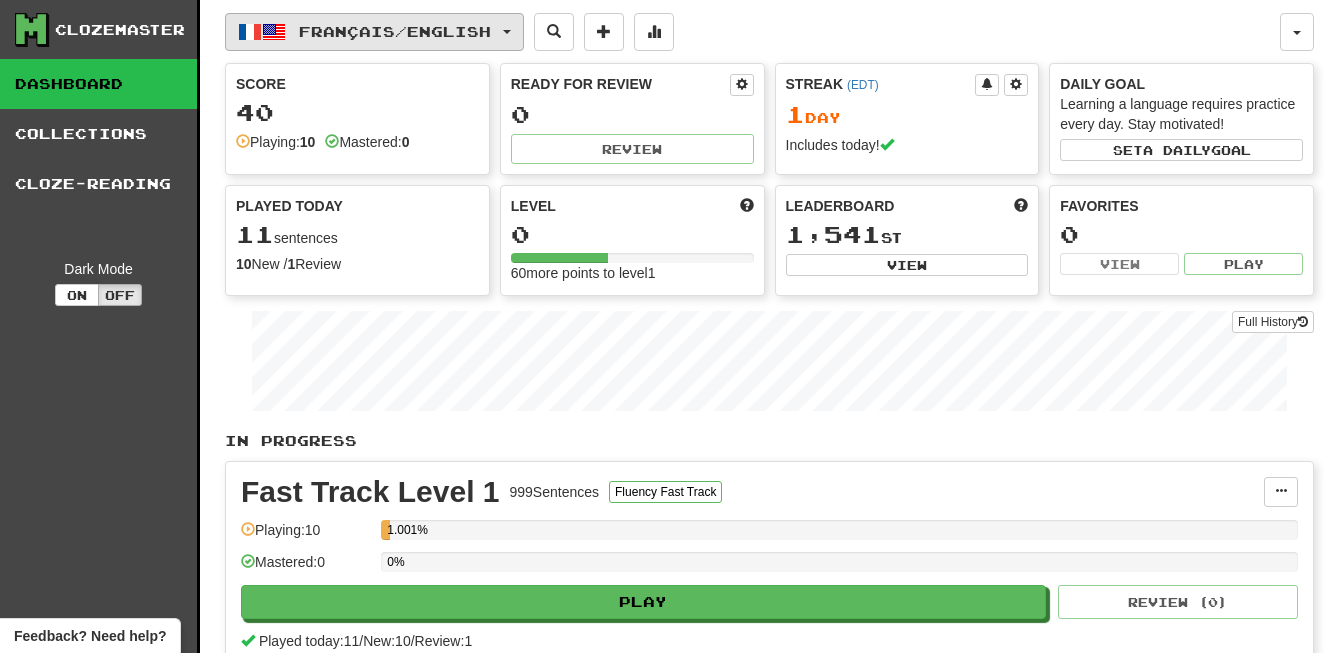 click on "Français  /  English" at bounding box center (395, 31) 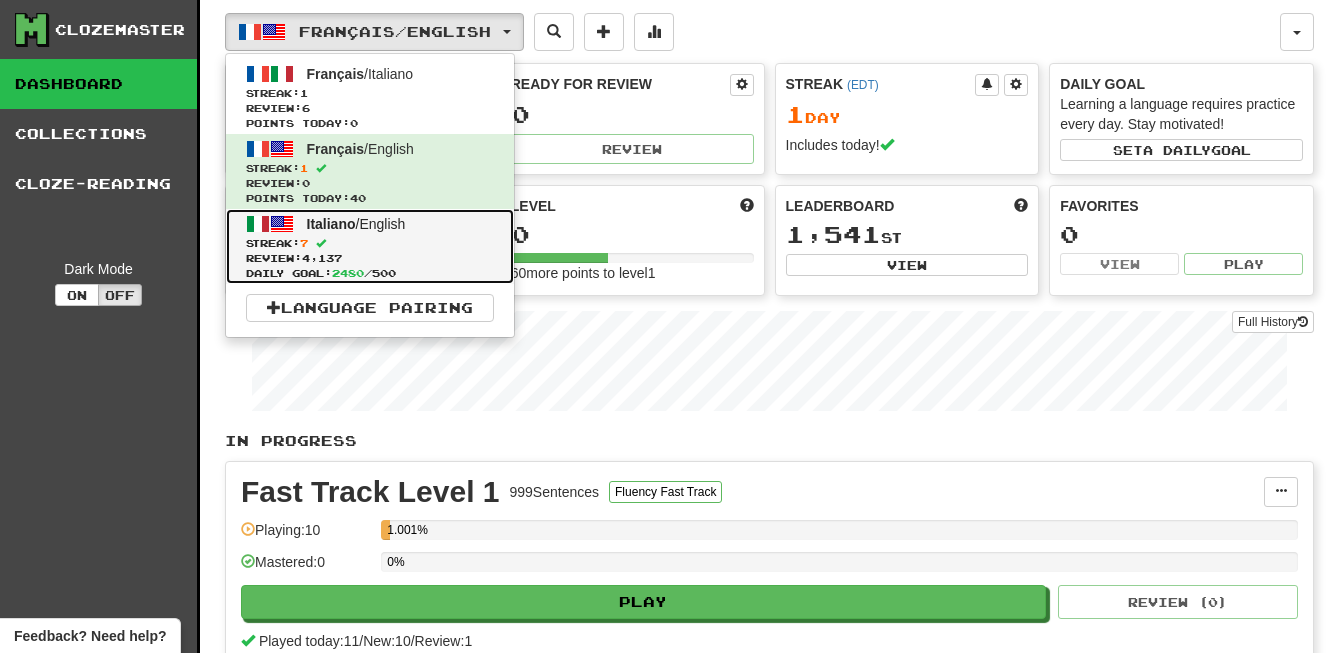 click on "Streak:  7" at bounding box center [370, 243] 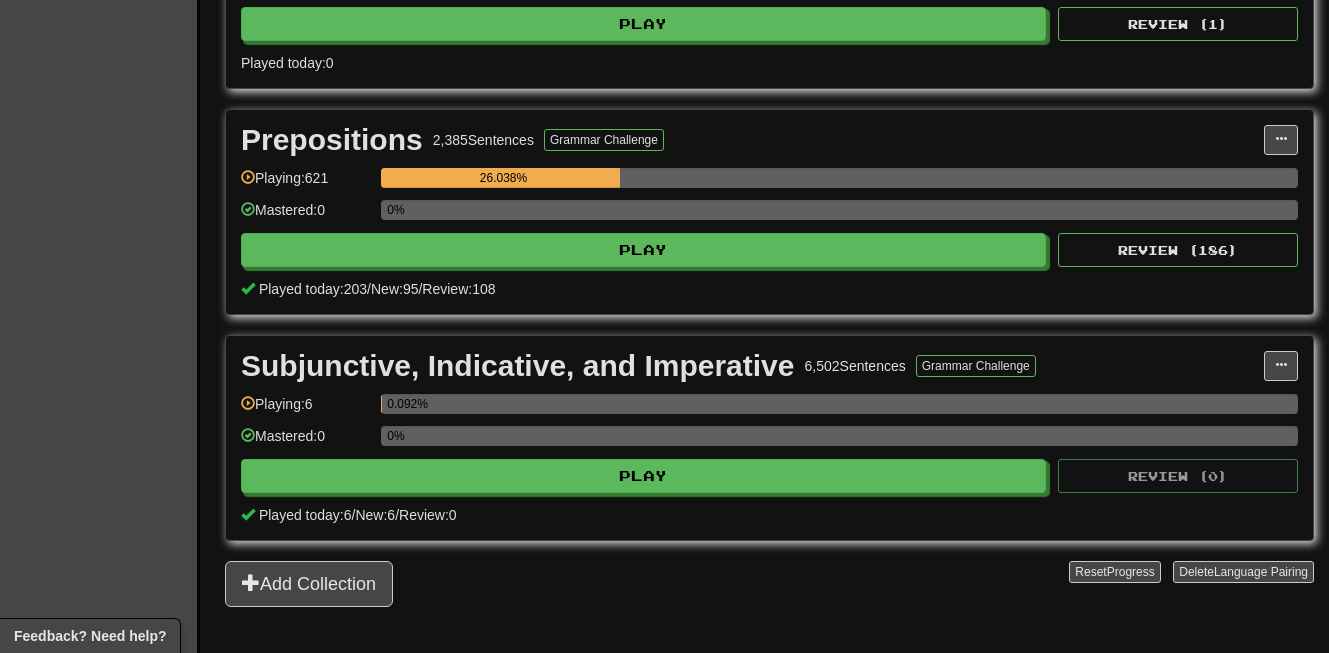 scroll, scrollTop: 600, scrollLeft: 0, axis: vertical 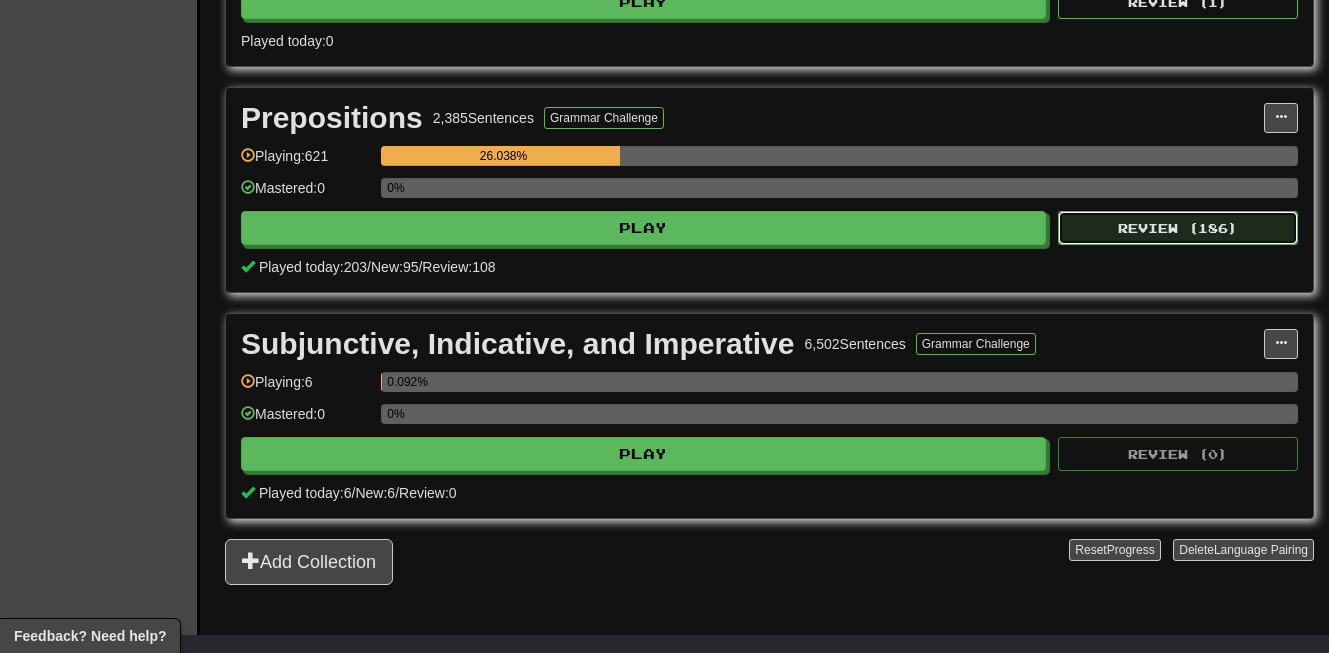 click on "Review ( 186 )" at bounding box center [1178, 228] 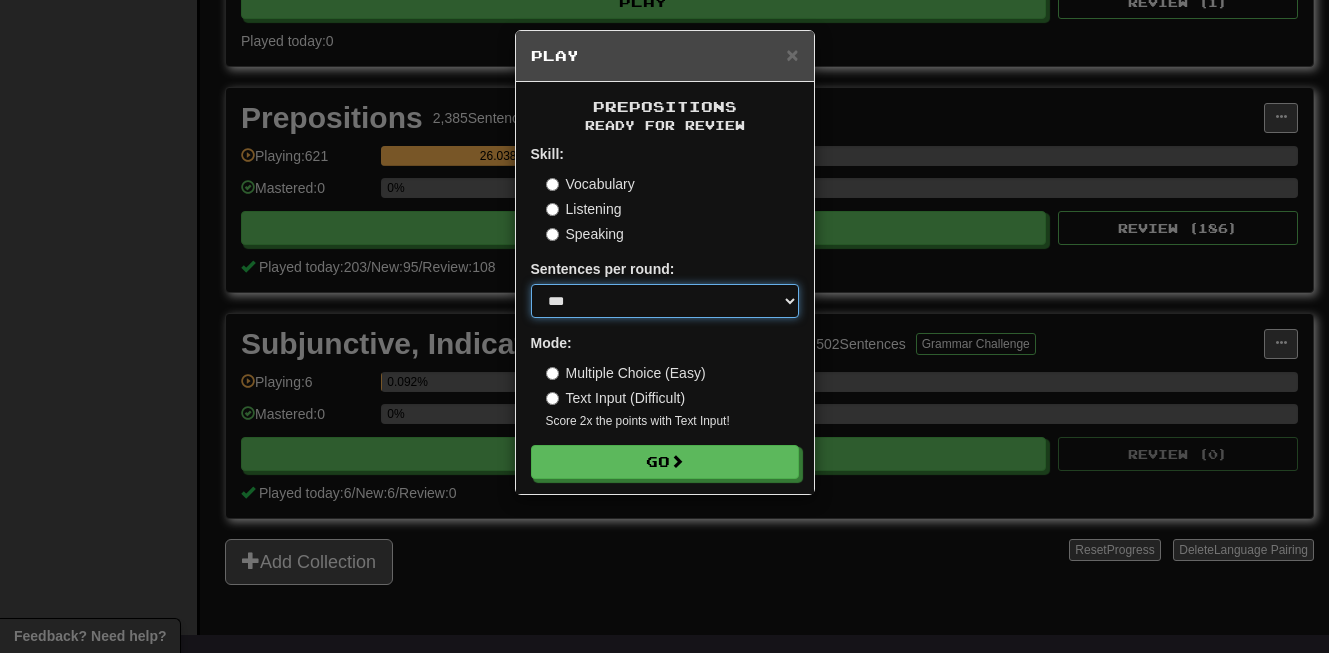 click on "* ** ** ** ** ** *** ********" at bounding box center [665, 301] 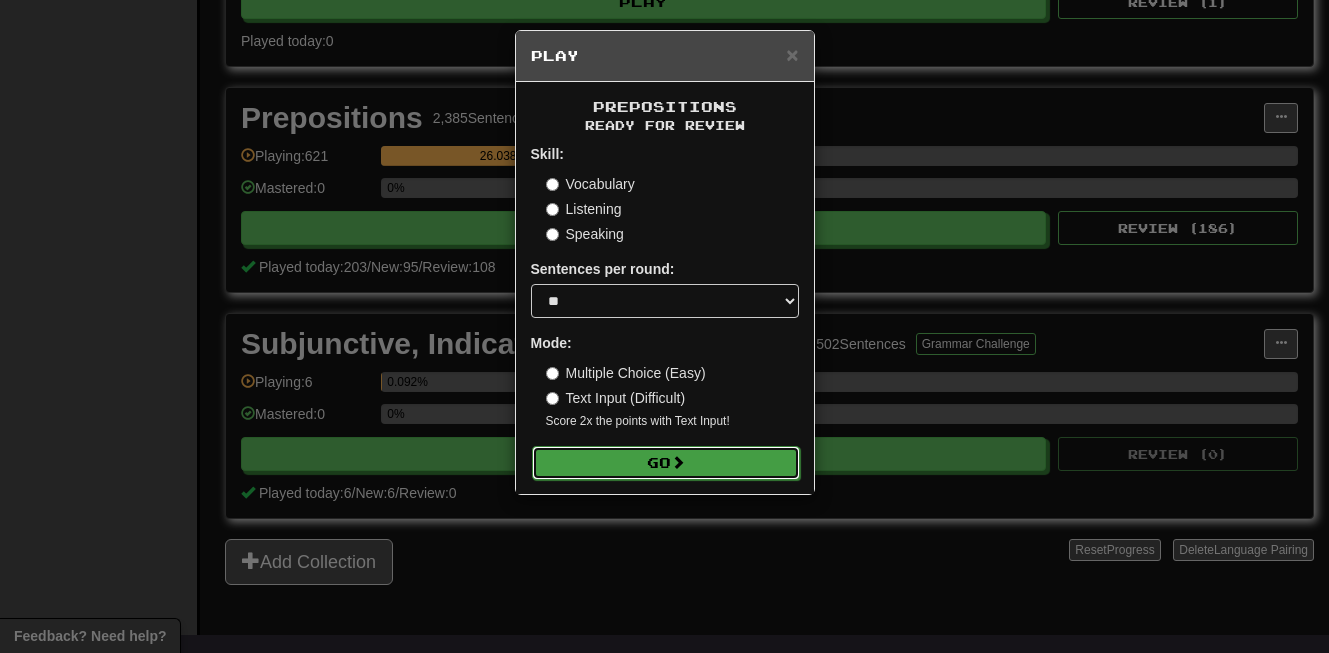 click on "Go" at bounding box center [666, 463] 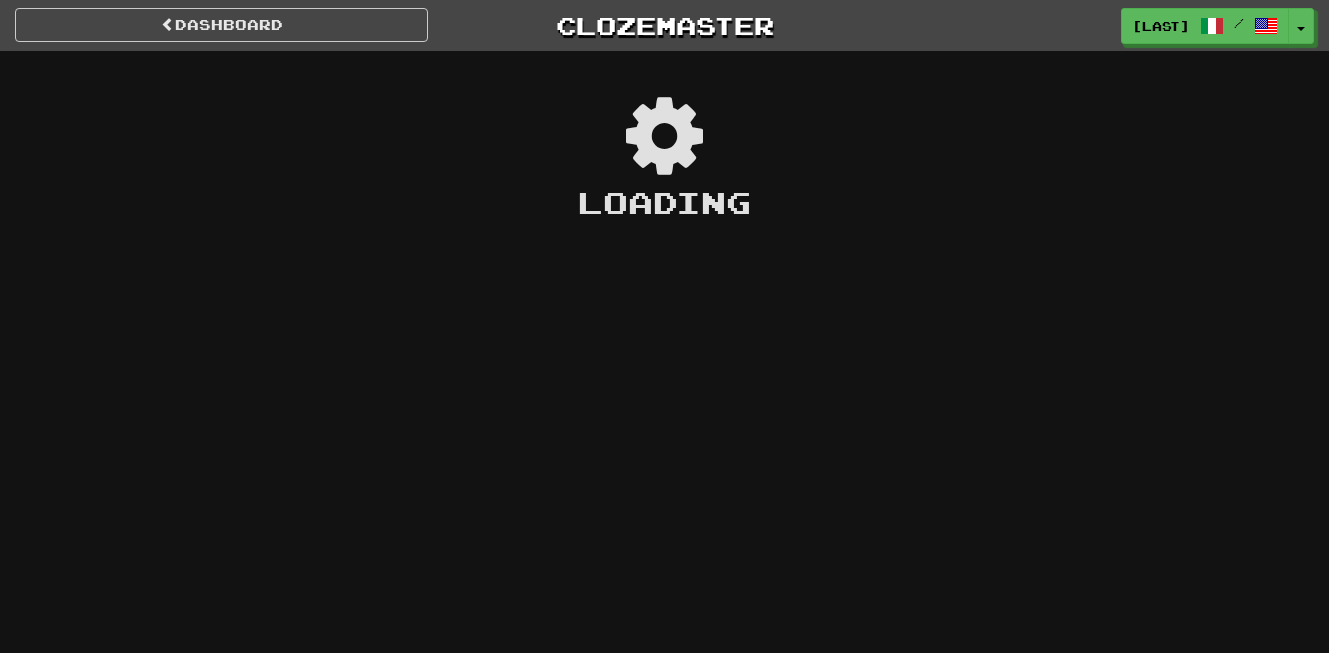 scroll, scrollTop: 0, scrollLeft: 0, axis: both 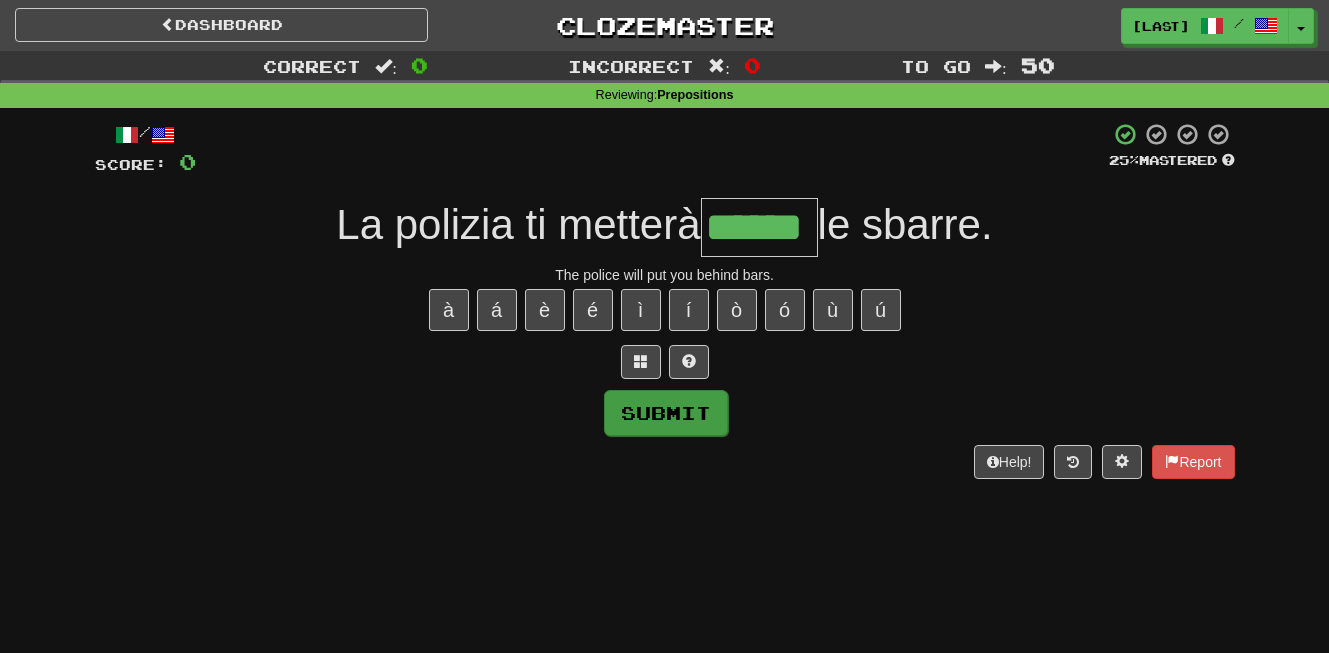 type on "******" 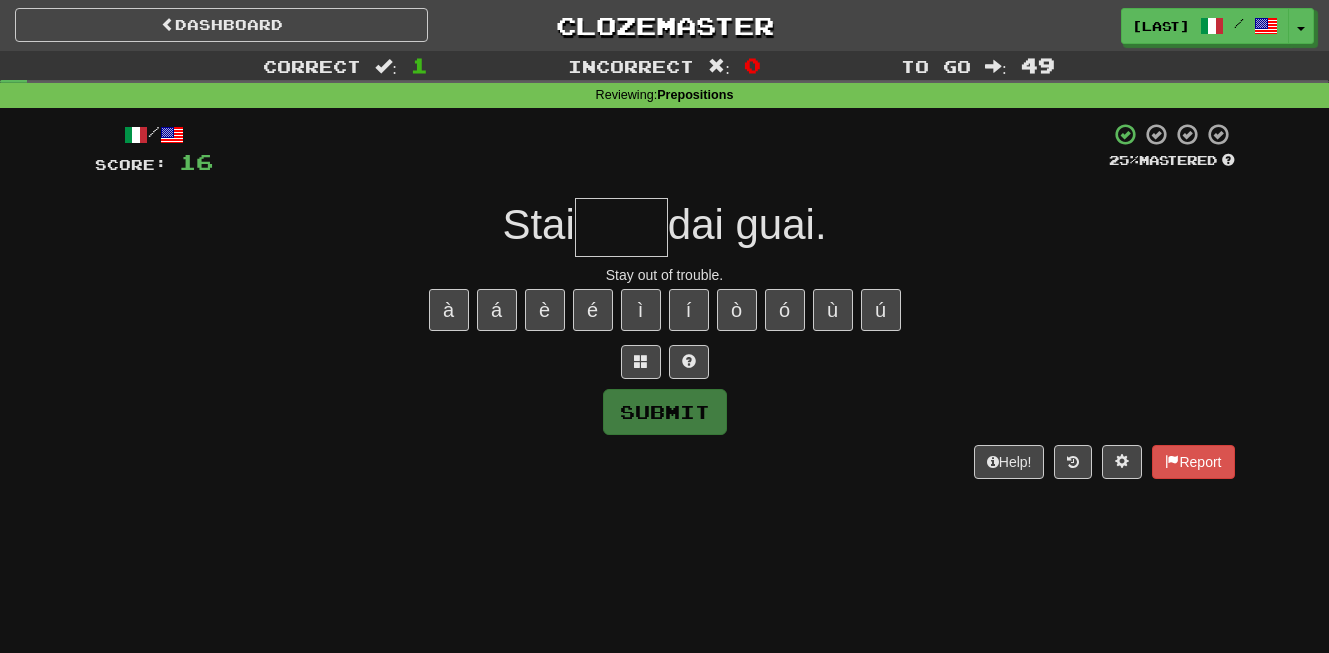 type on "*" 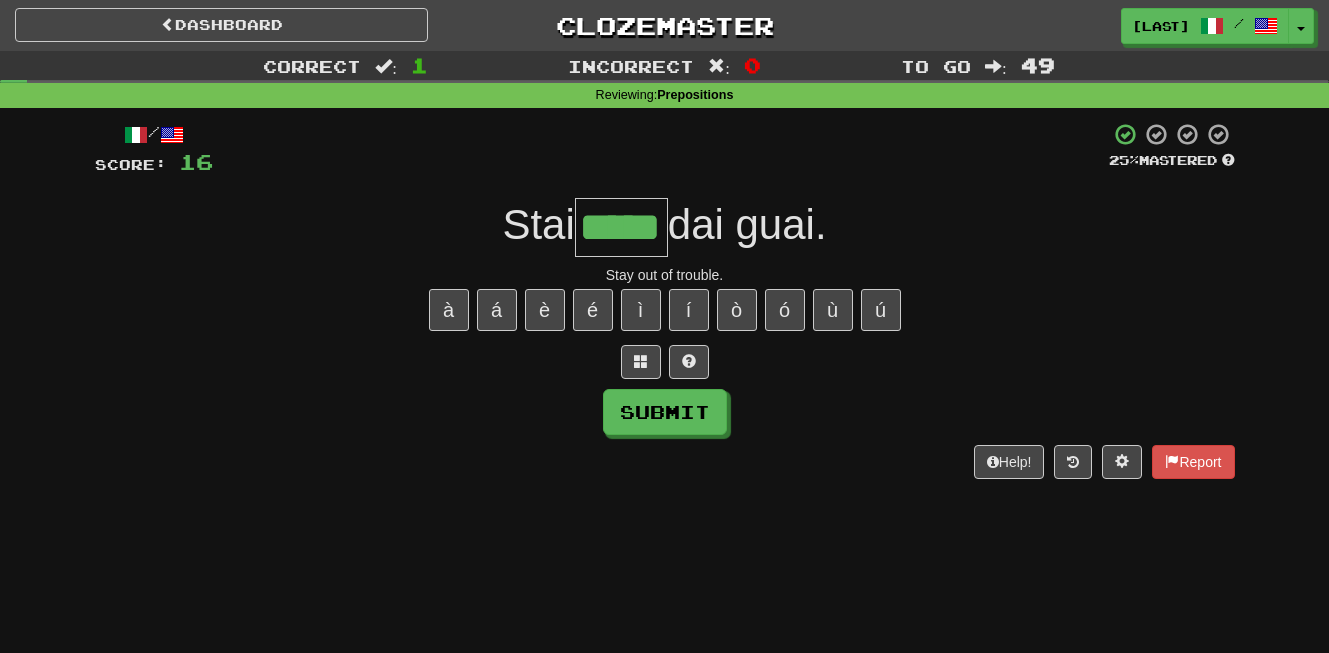 type on "*****" 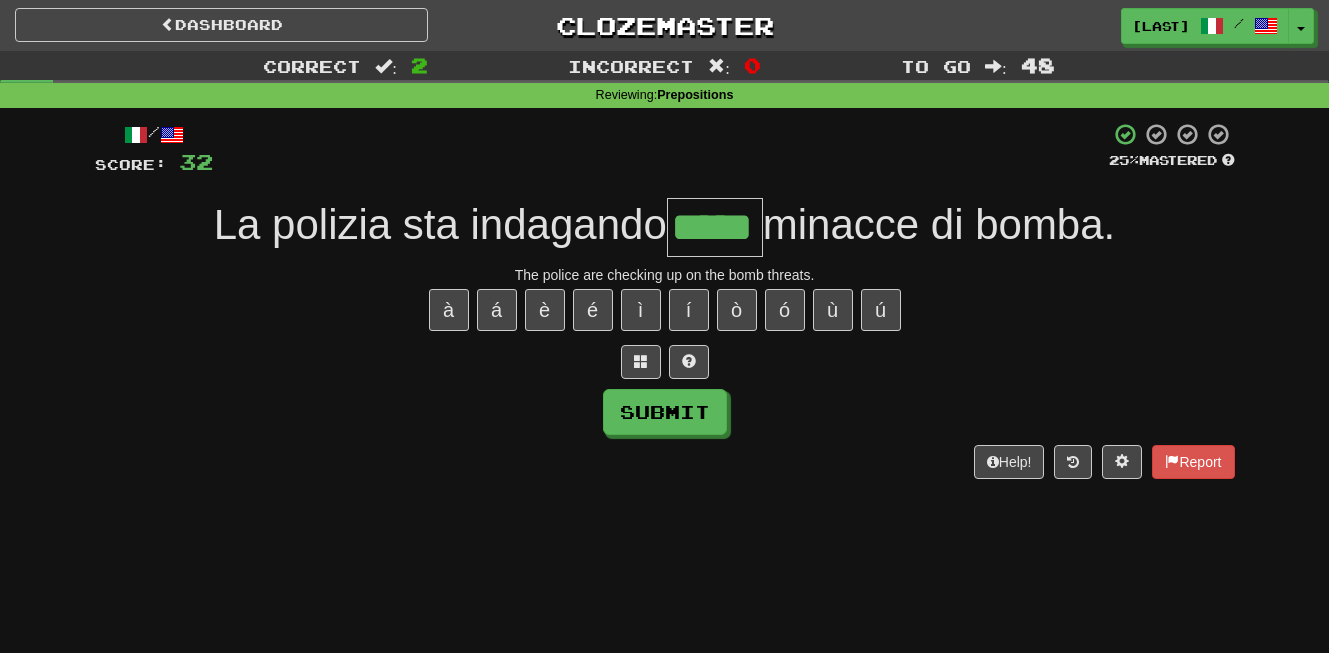 type on "*****" 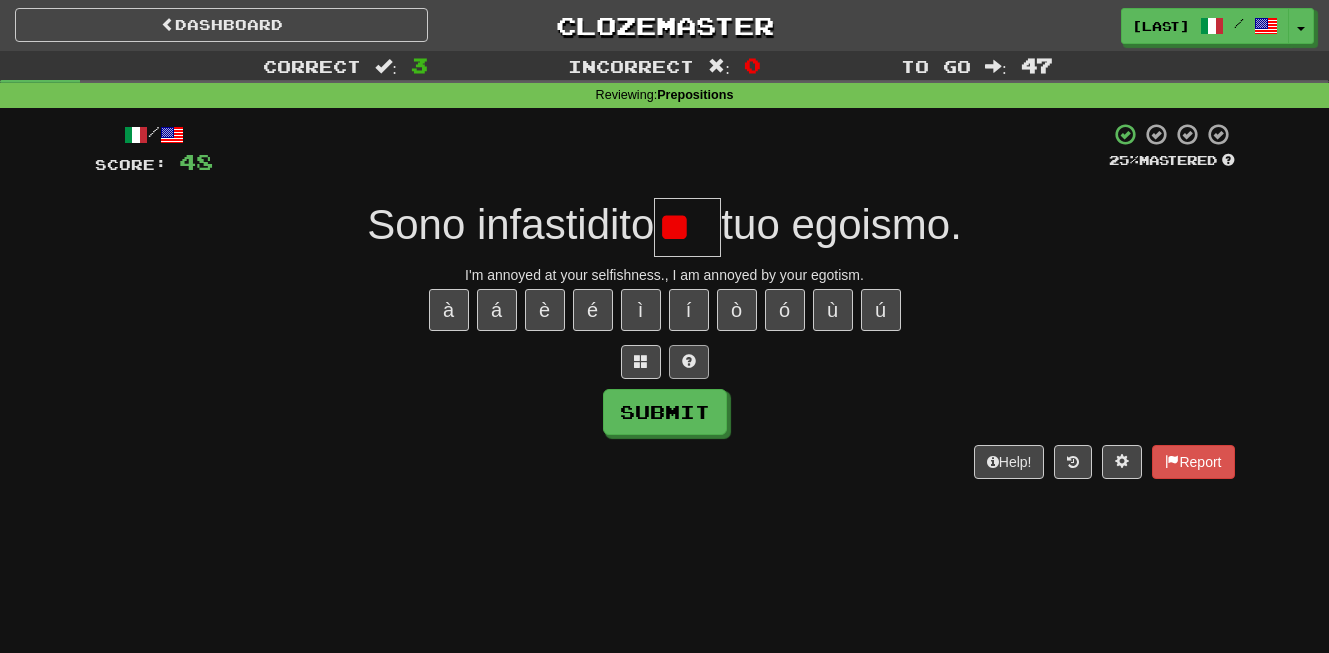 type on "*" 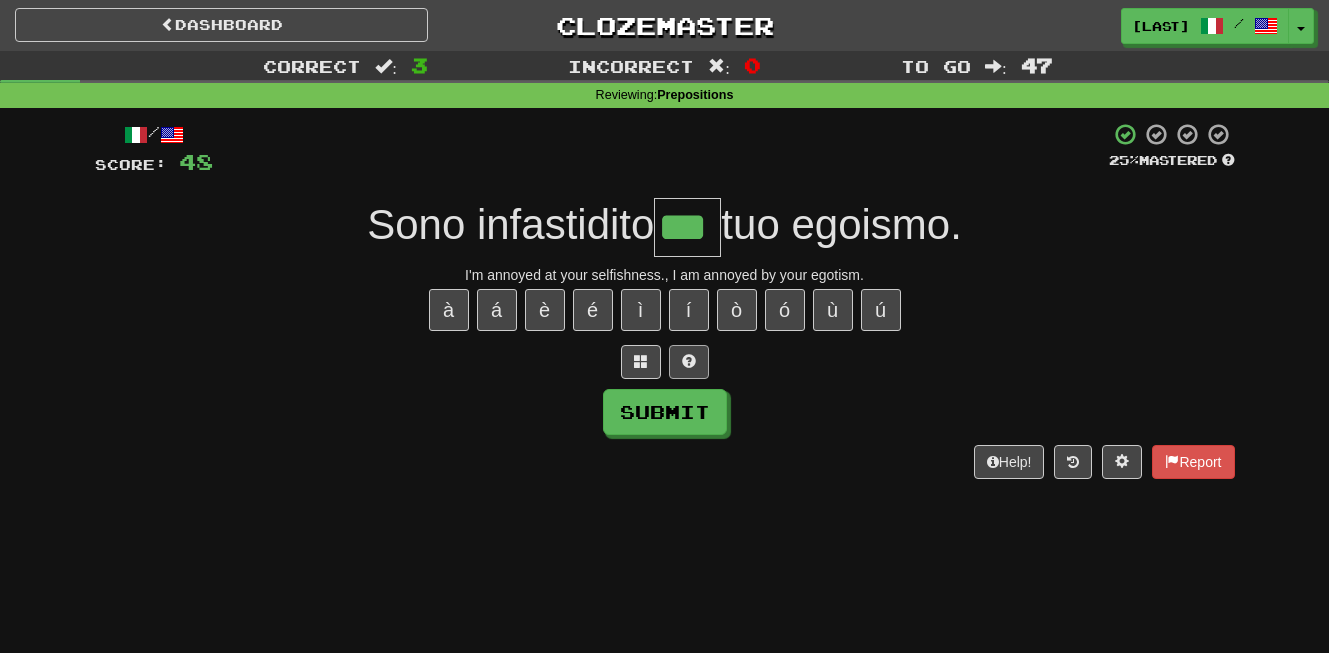 type on "***" 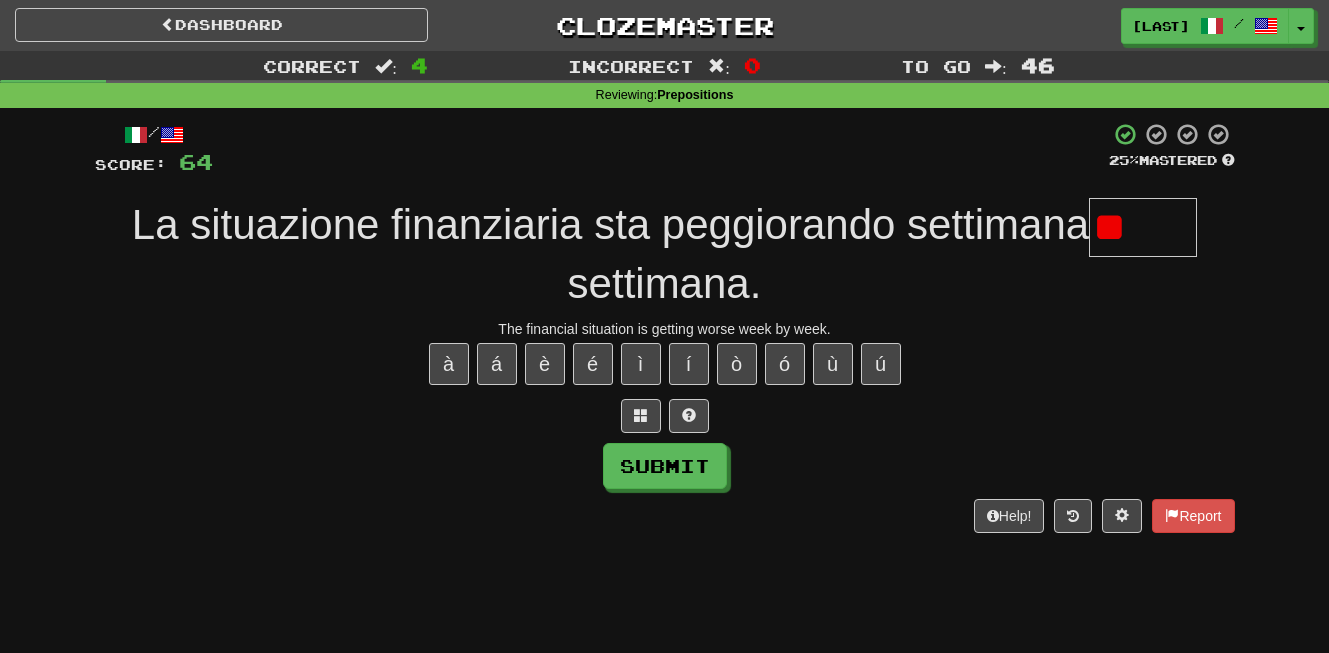 type on "*" 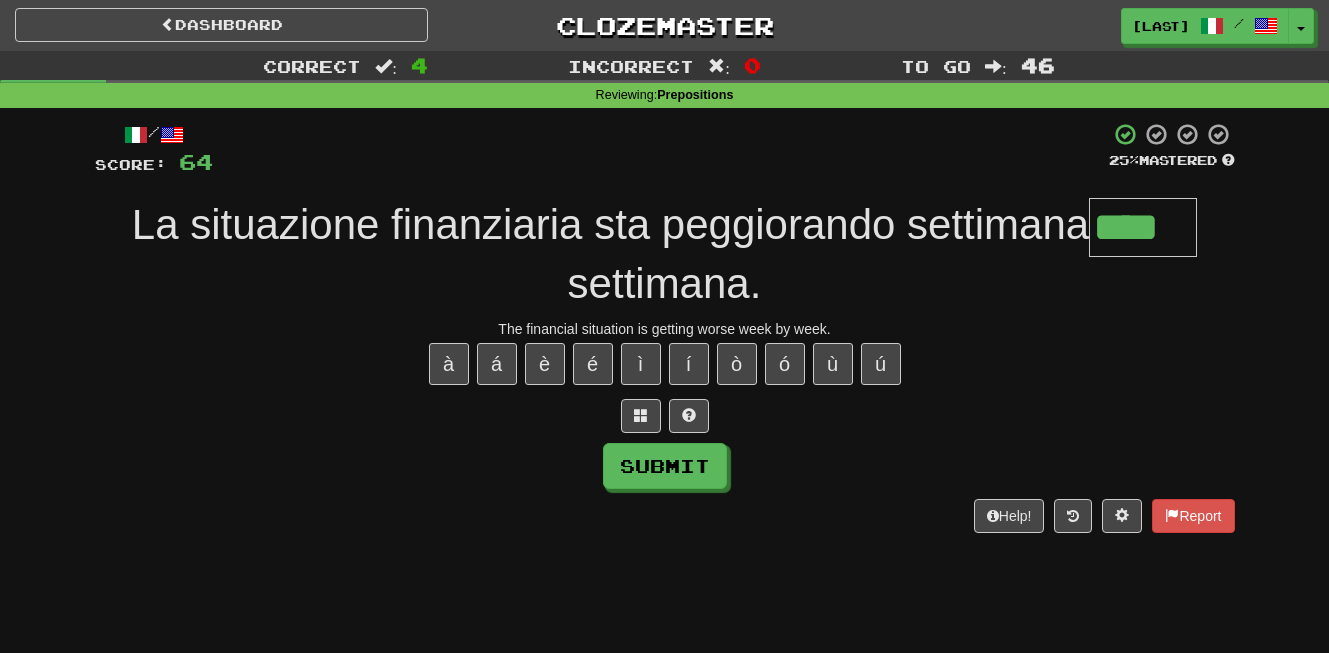 type on "****" 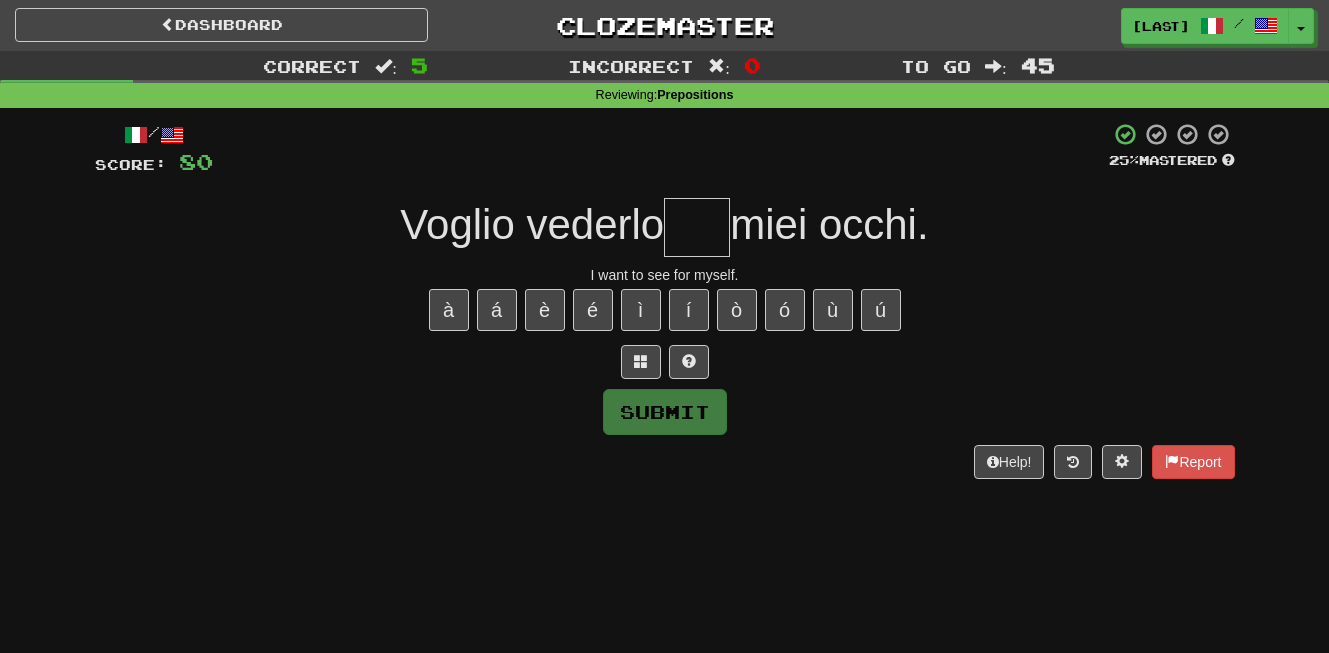 type on "*" 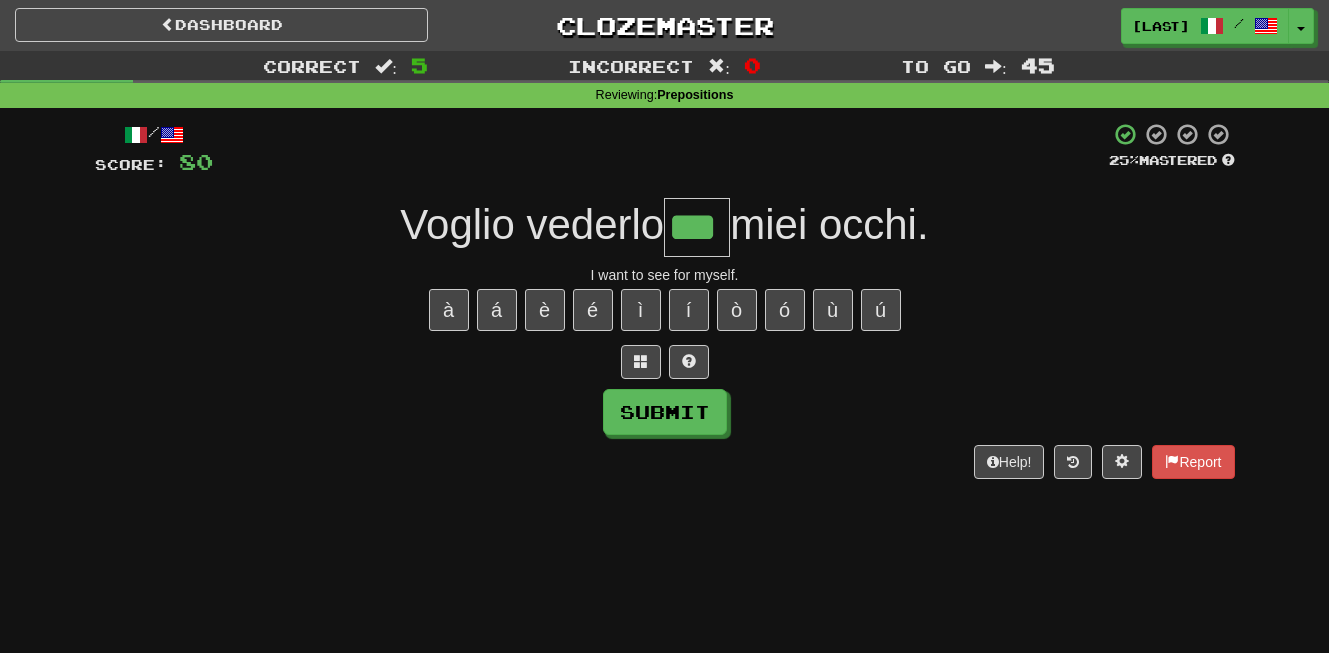 type on "***" 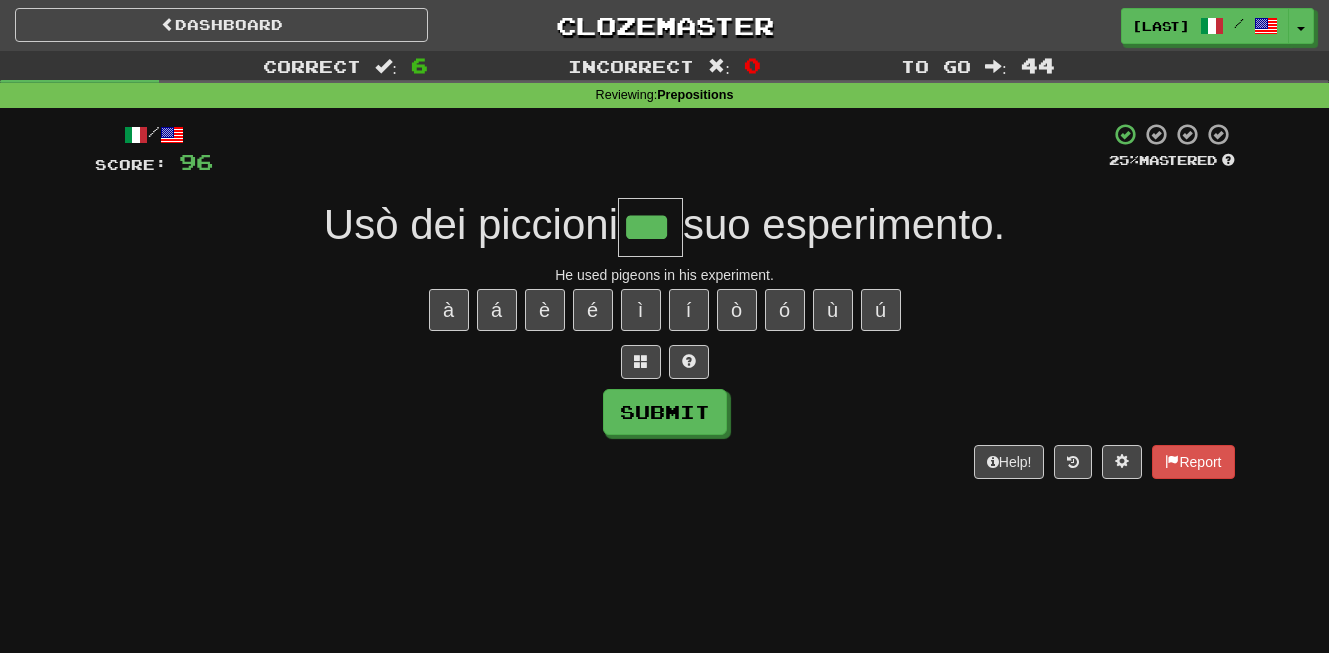 type on "***" 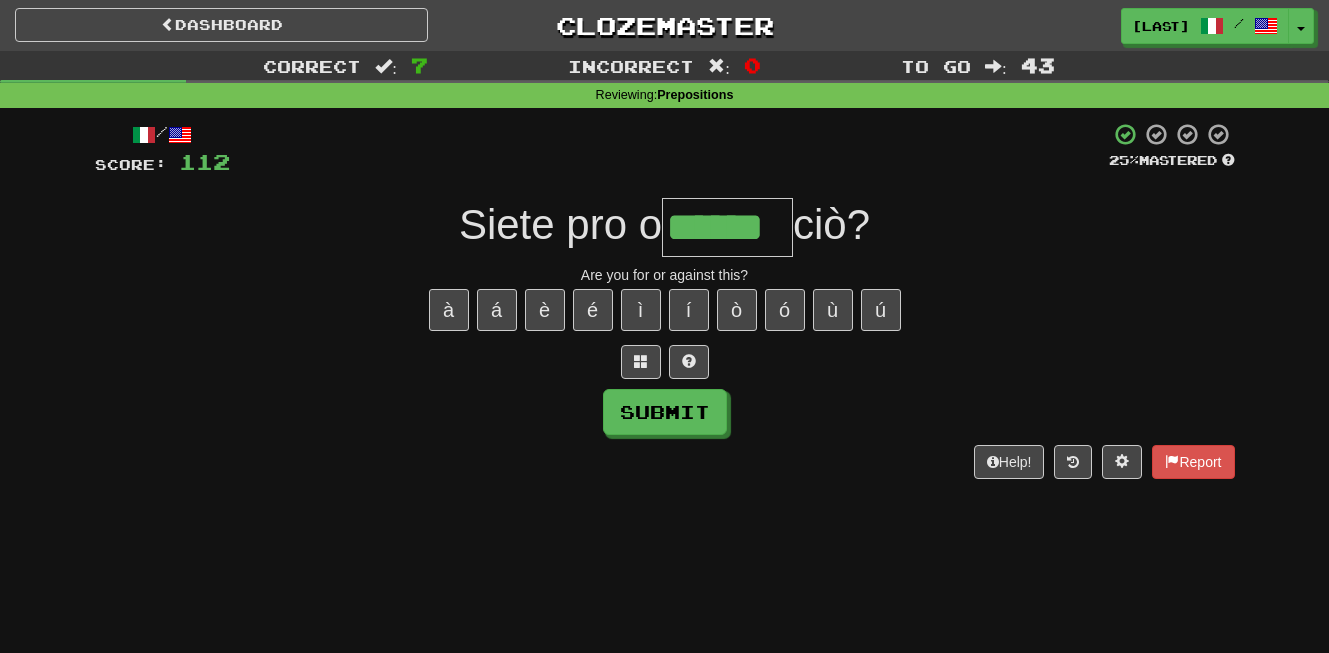 type on "******" 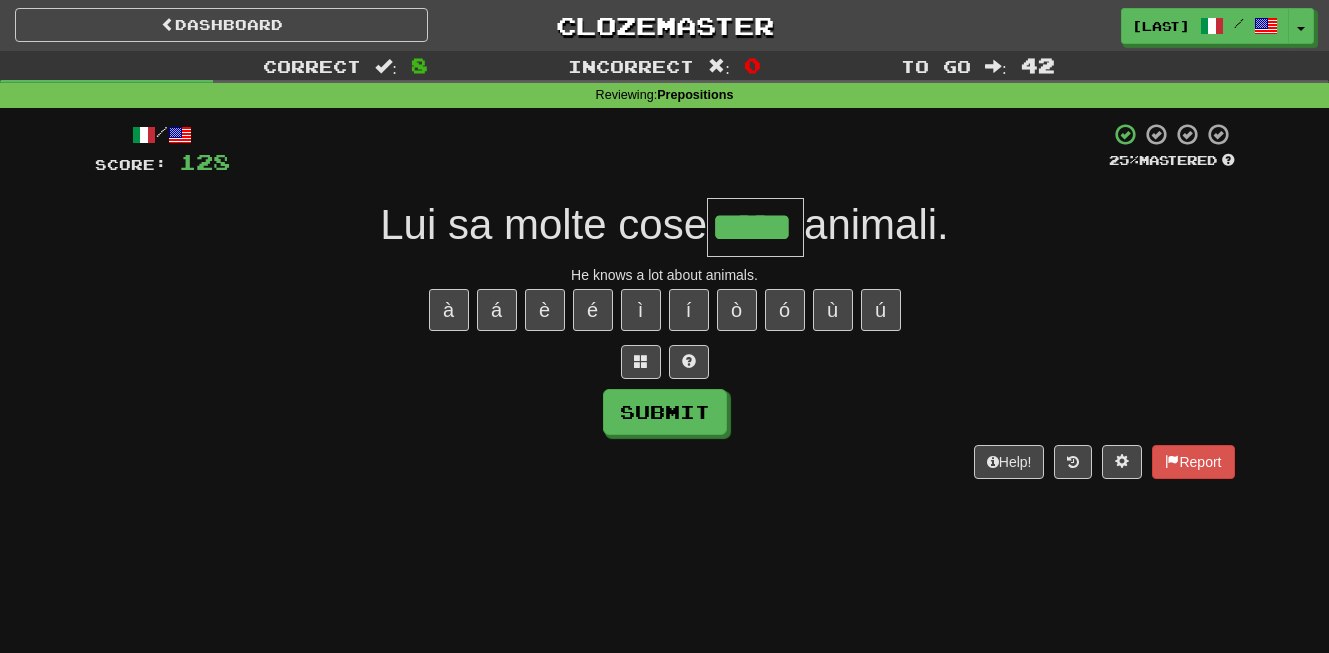 type on "*****" 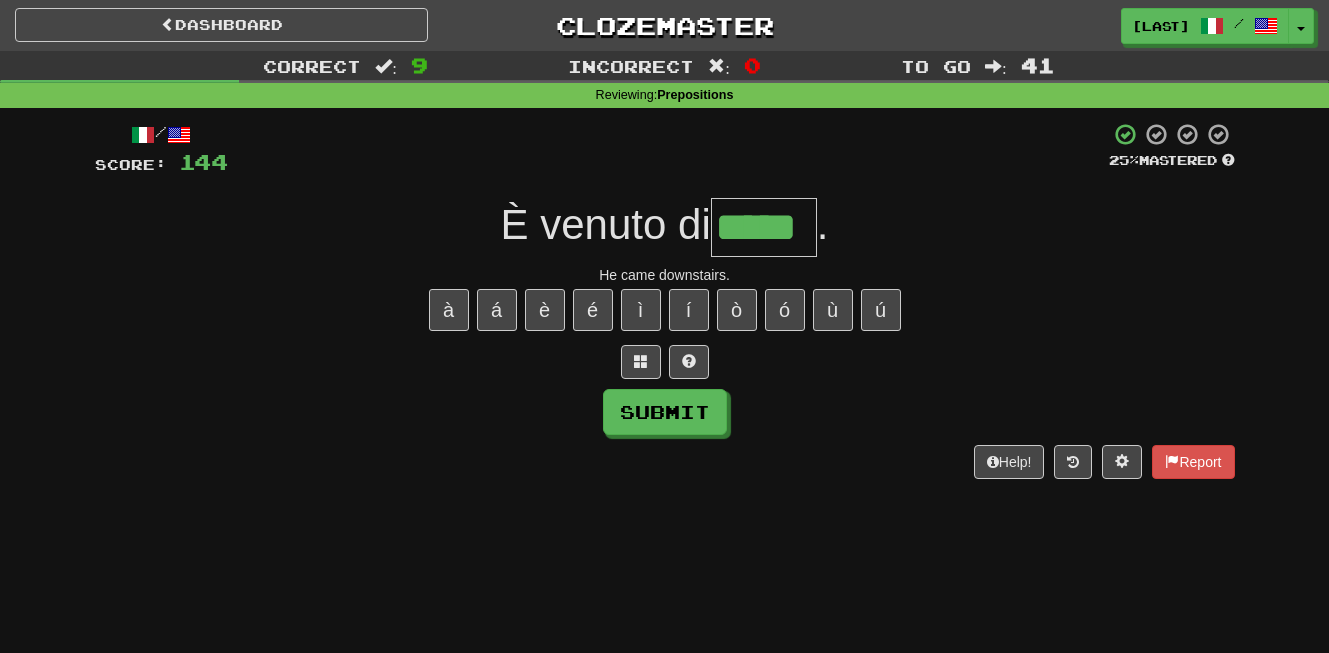 type on "*****" 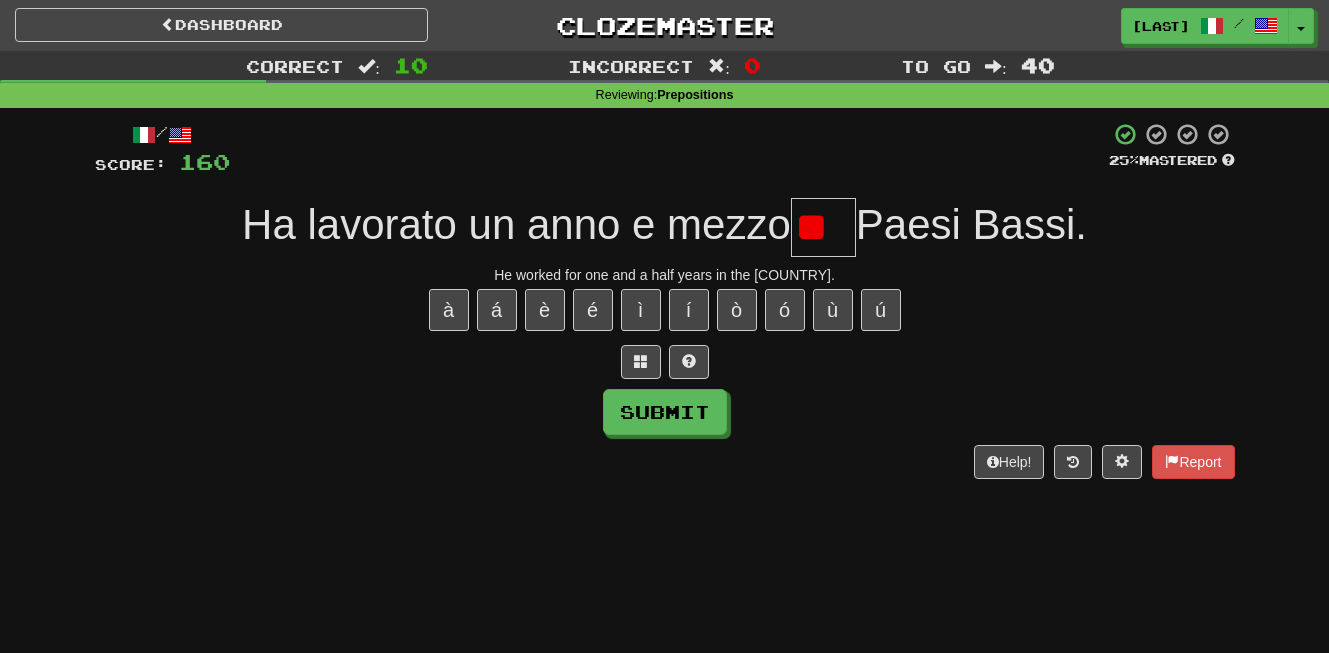 scroll, scrollTop: 0, scrollLeft: 0, axis: both 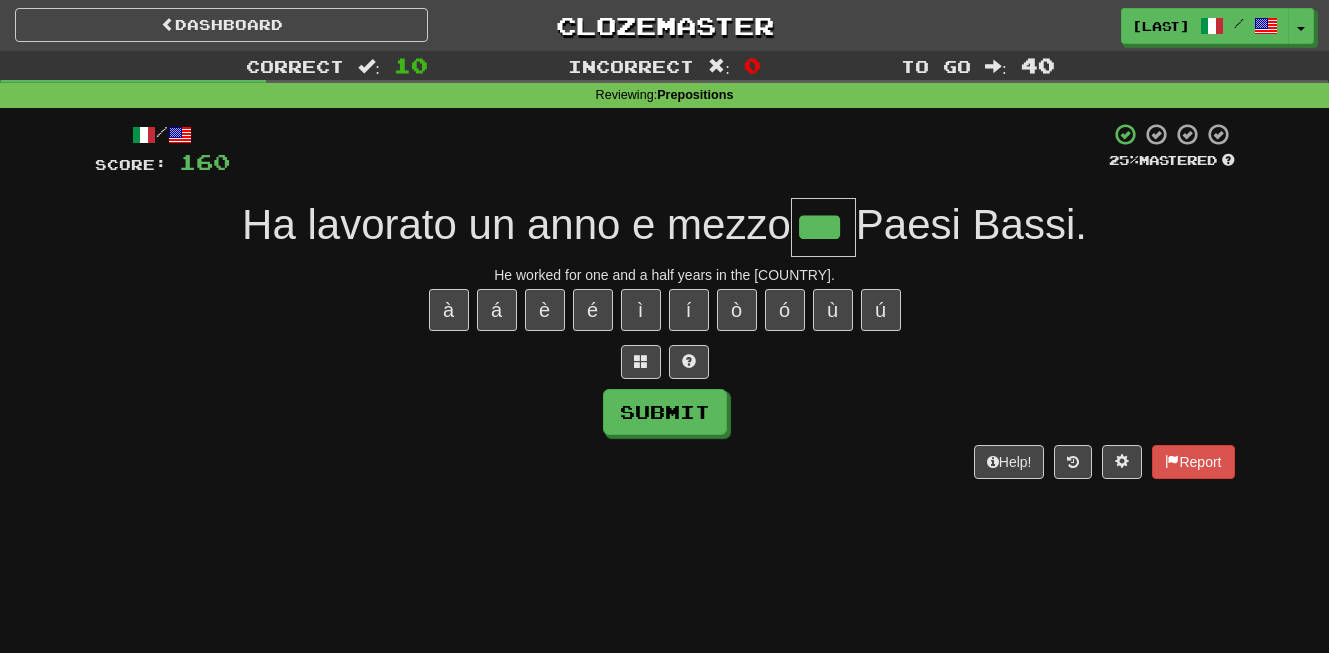 type on "***" 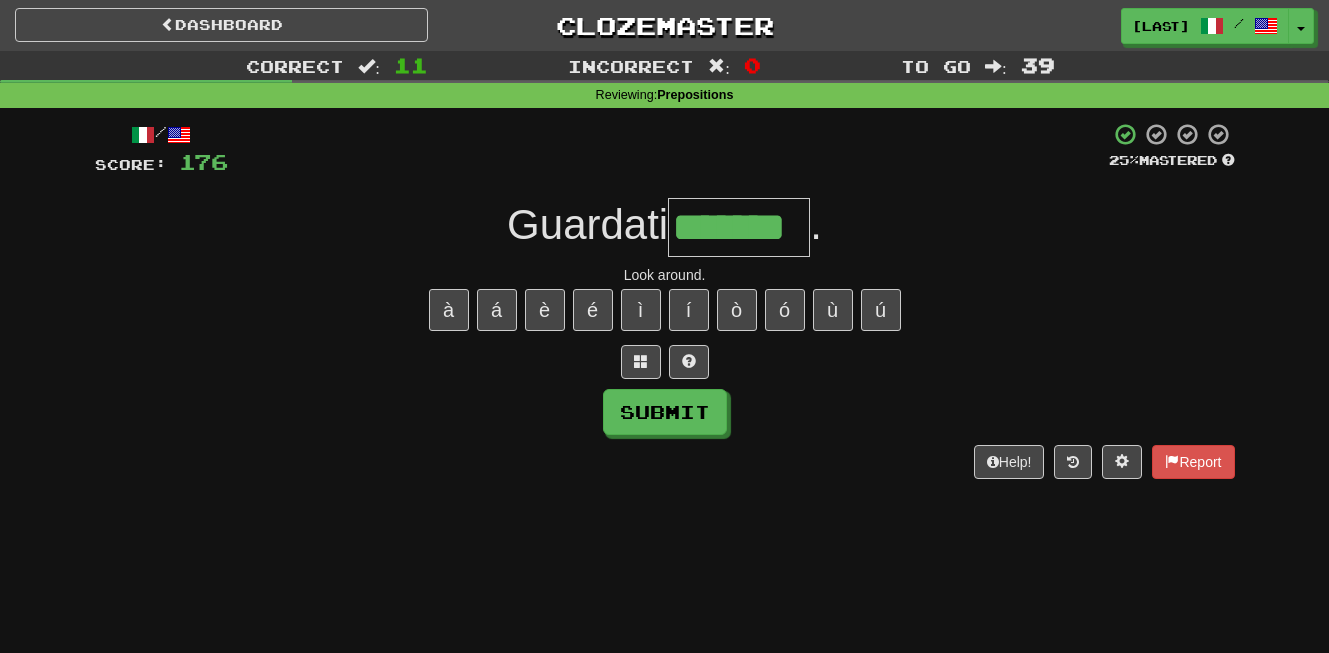 type on "*******" 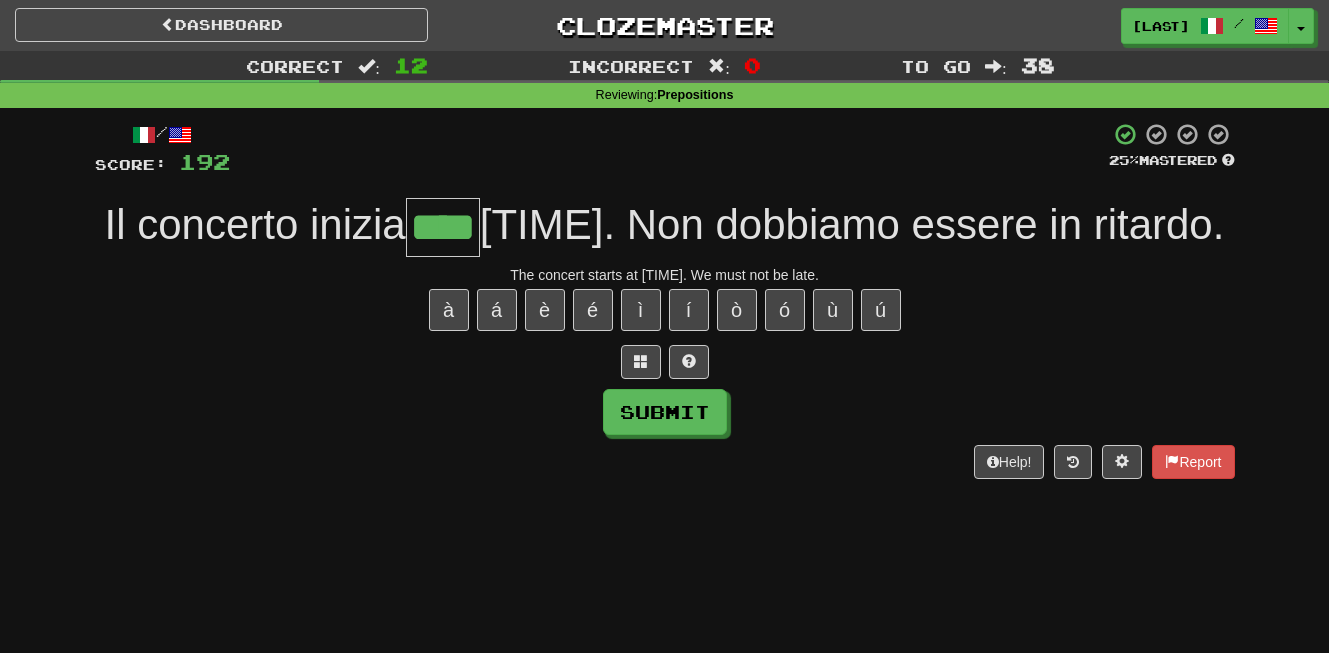 type on "****" 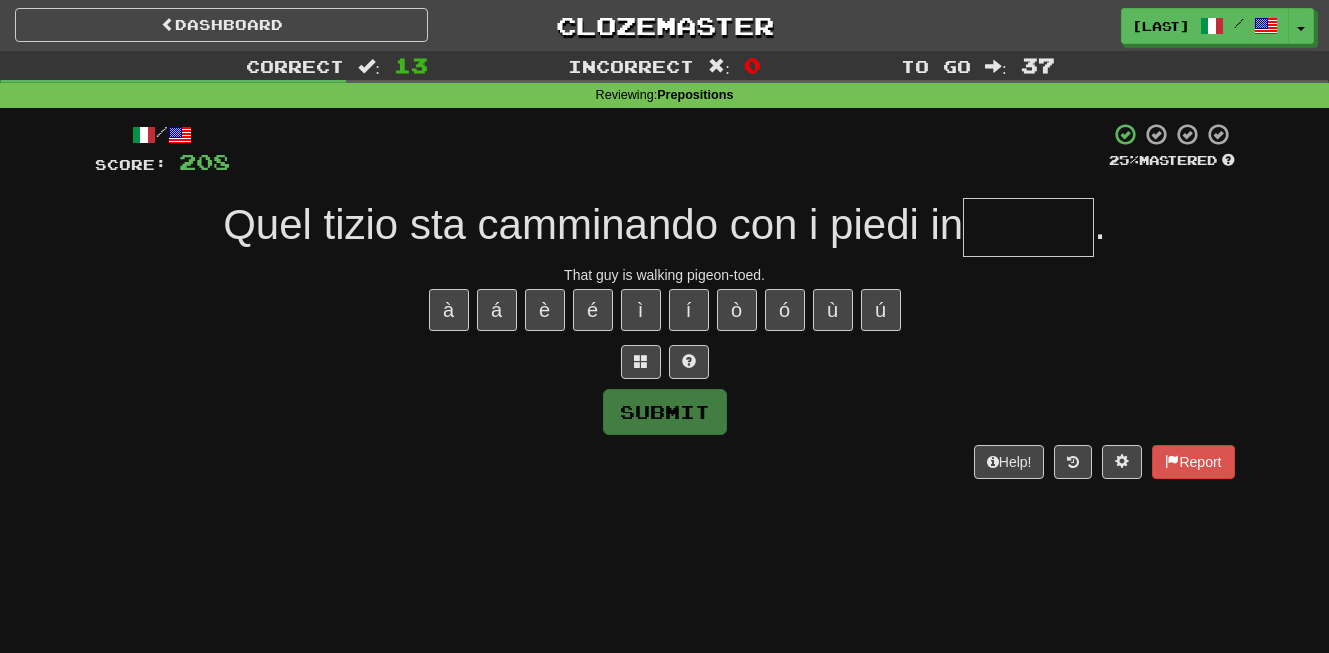 type on "*" 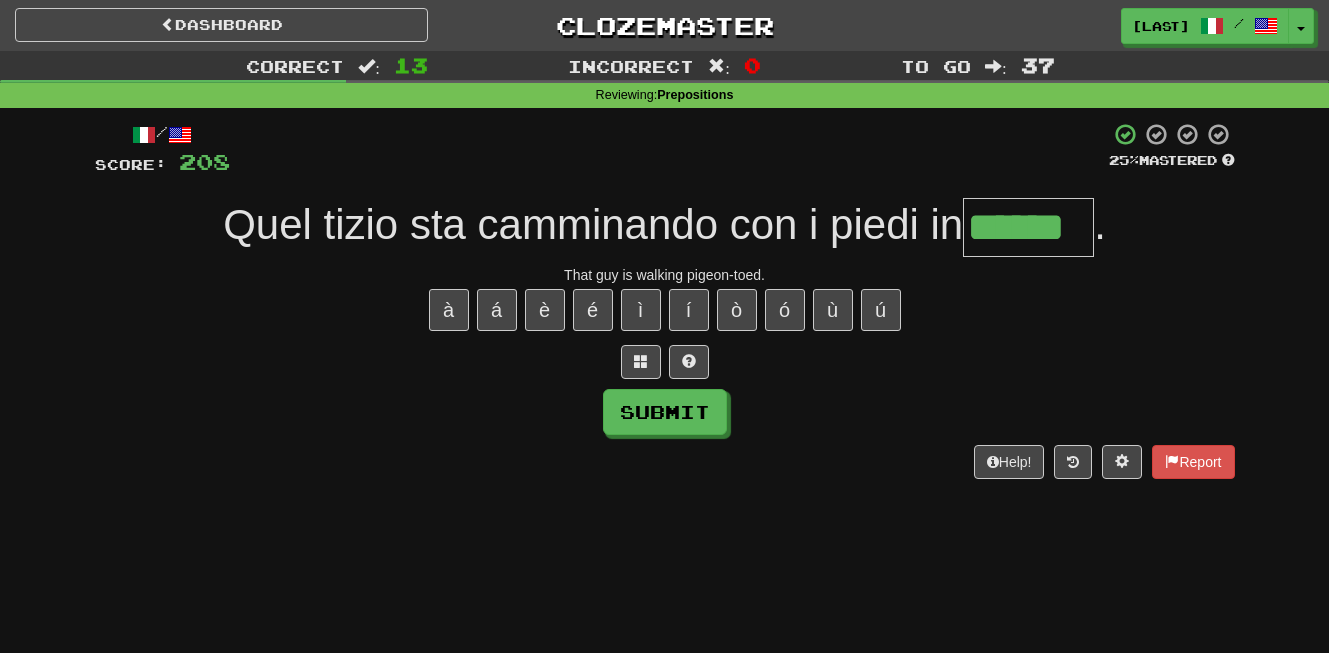 type on "******" 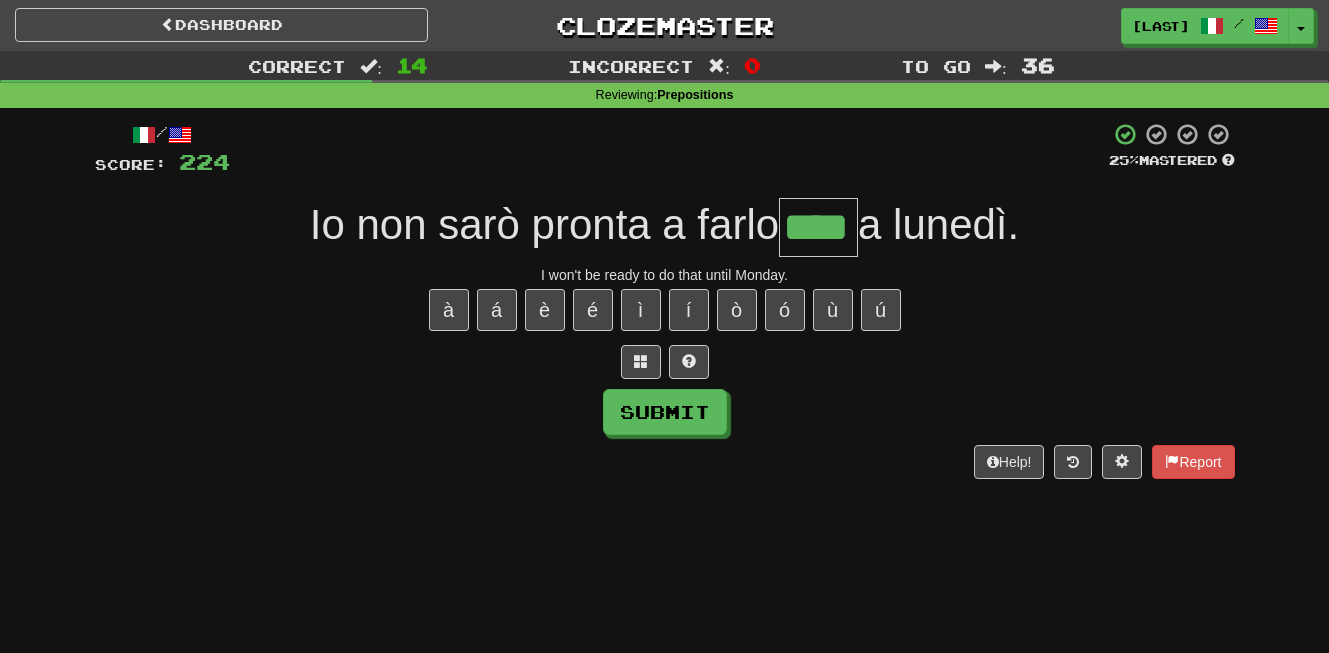 type on "****" 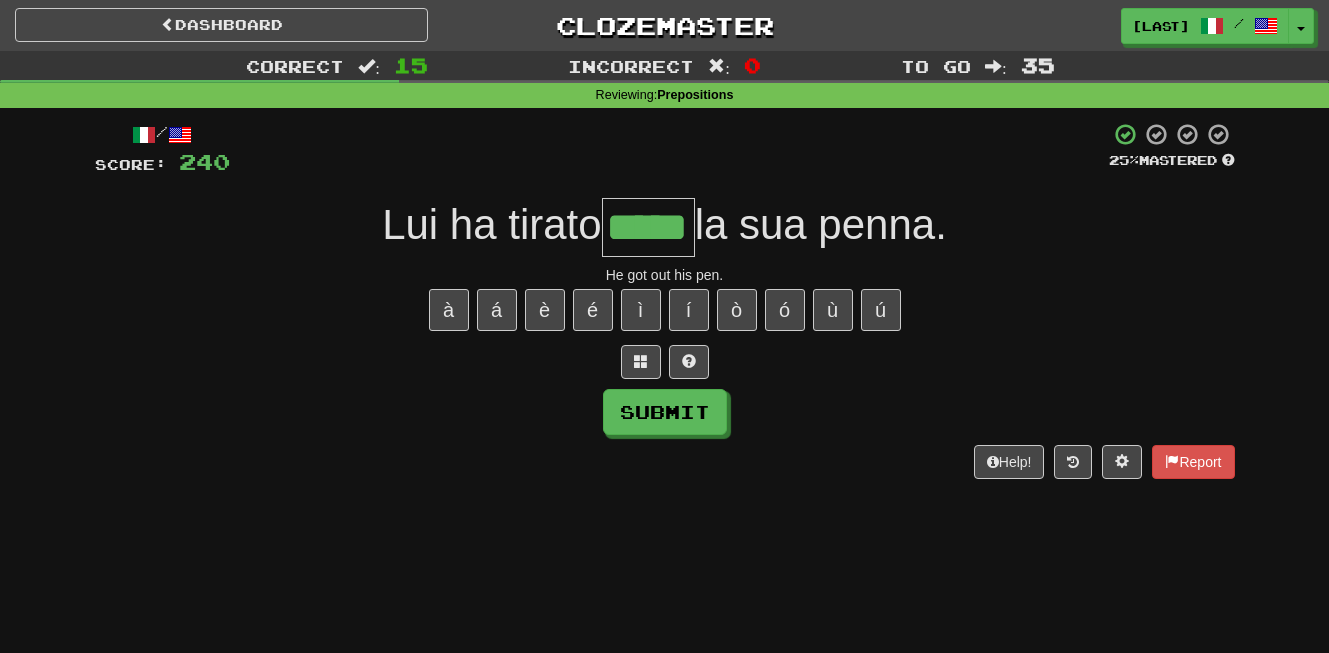 type on "*****" 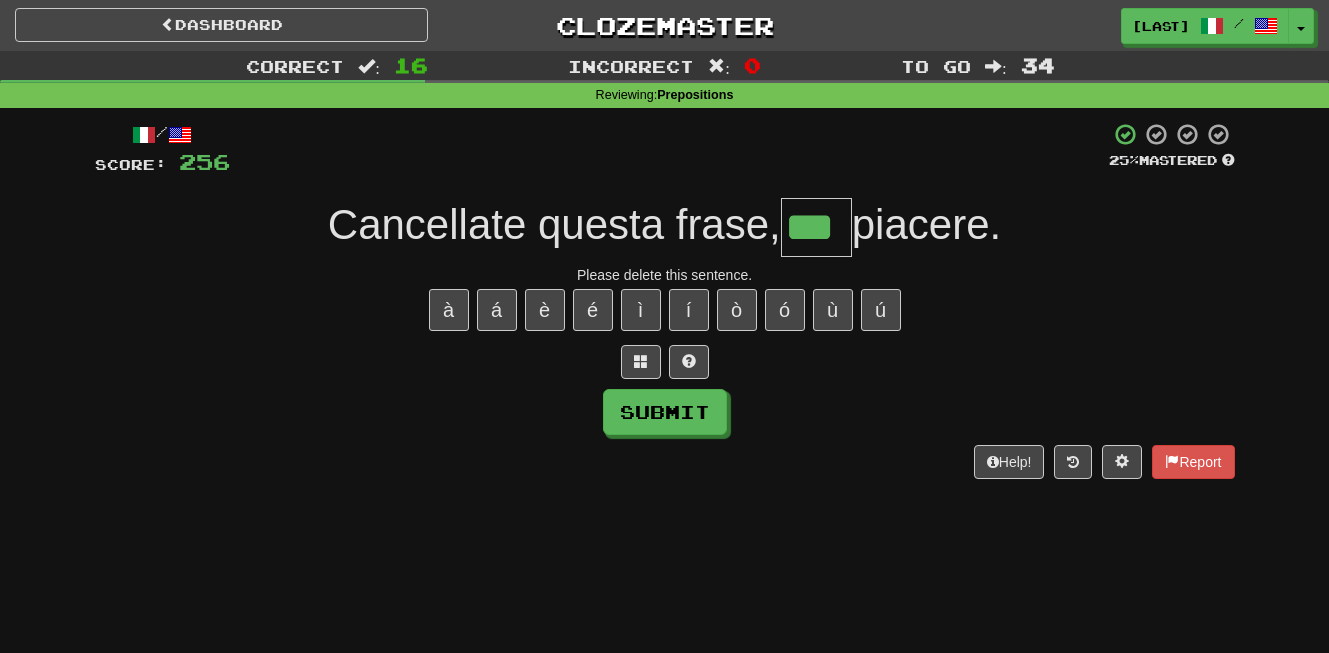 type on "***" 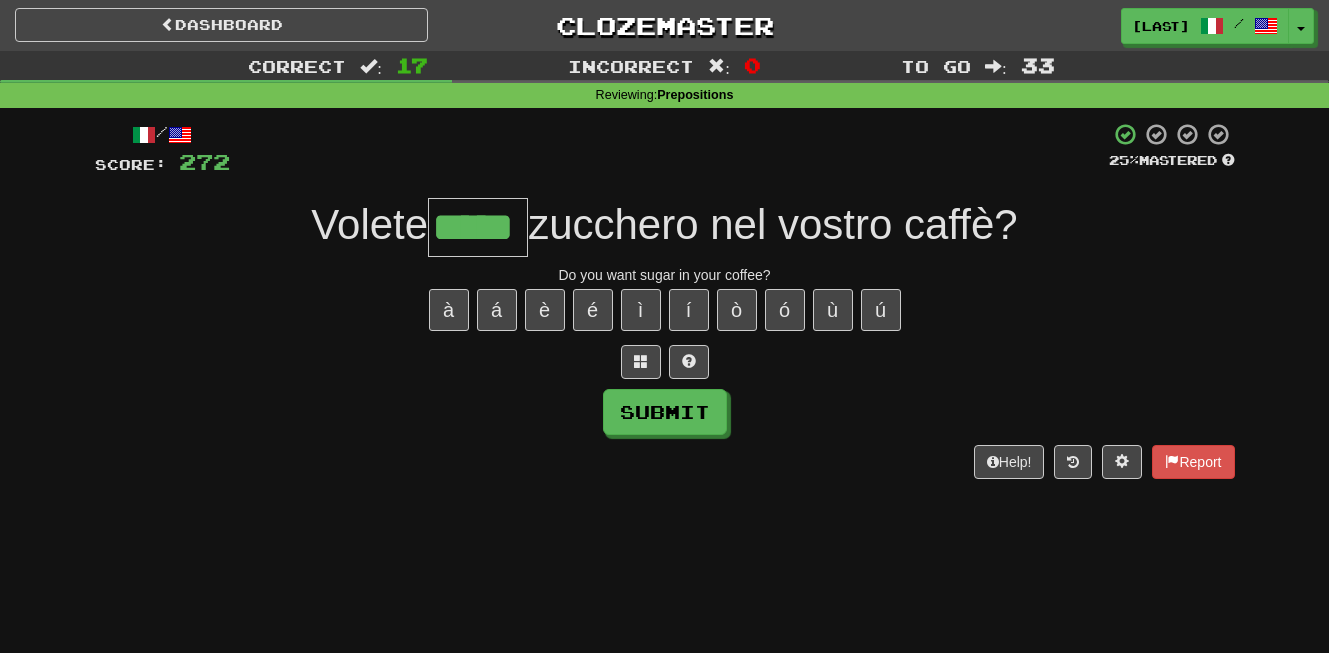 type on "*****" 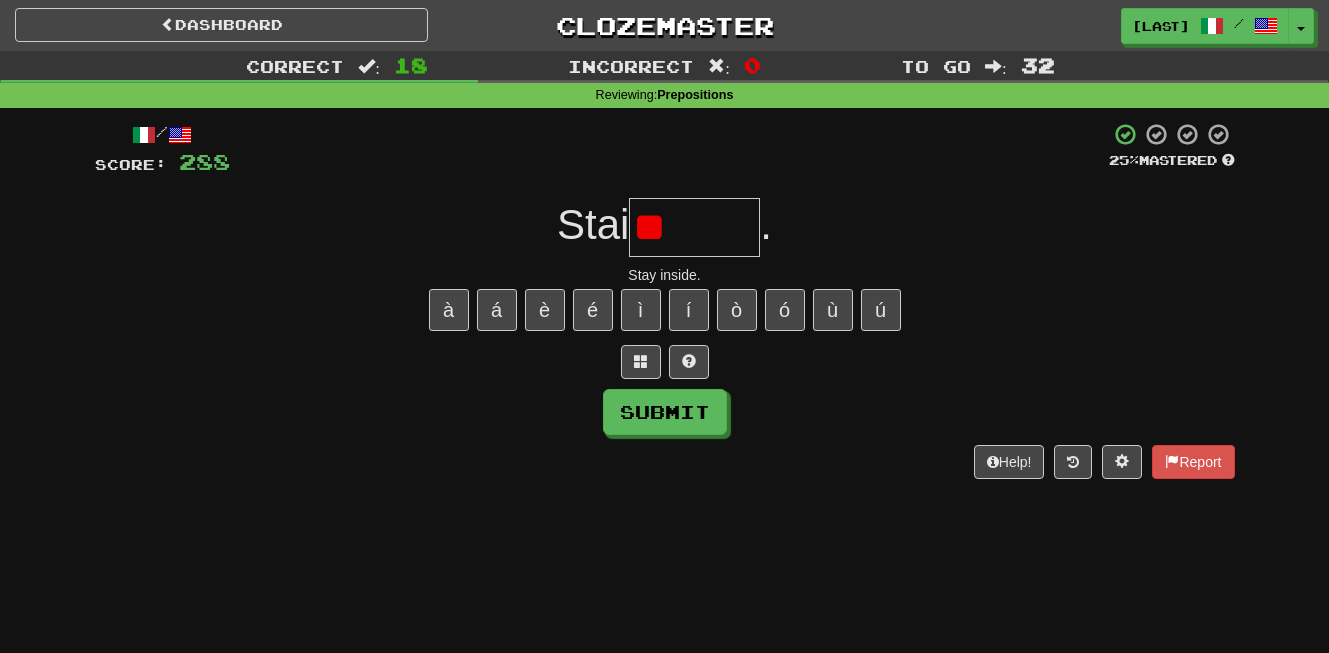 type on "*" 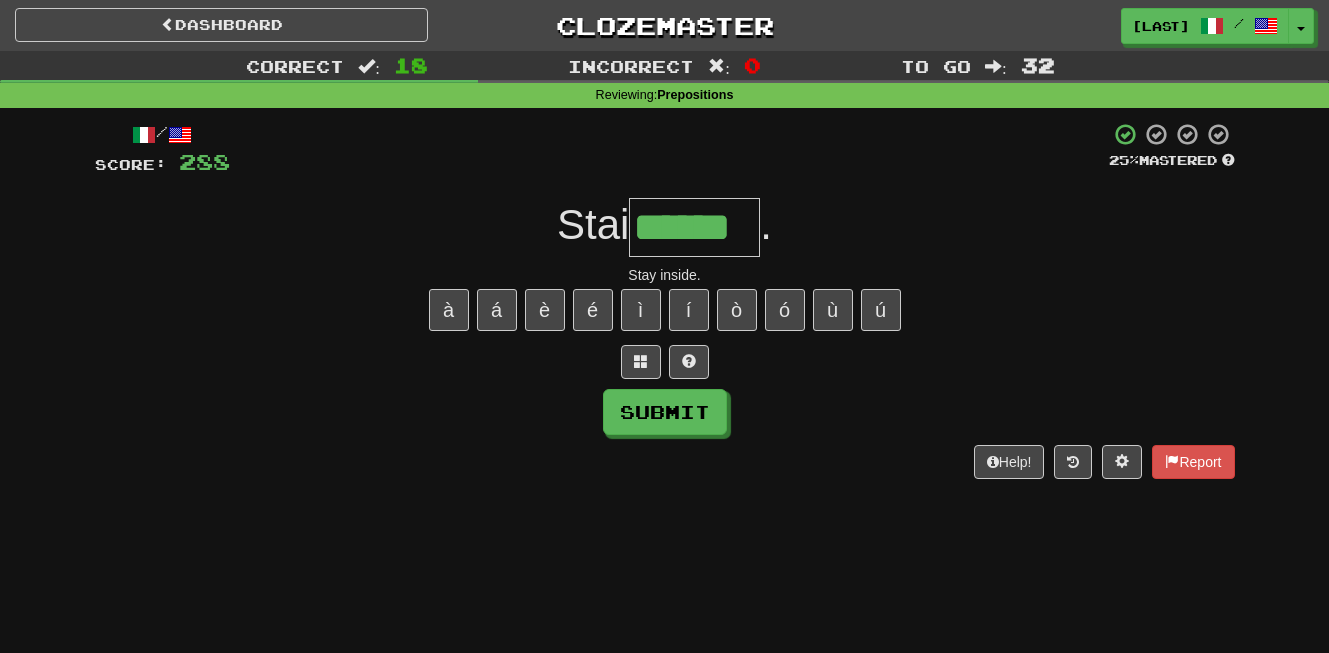 type on "******" 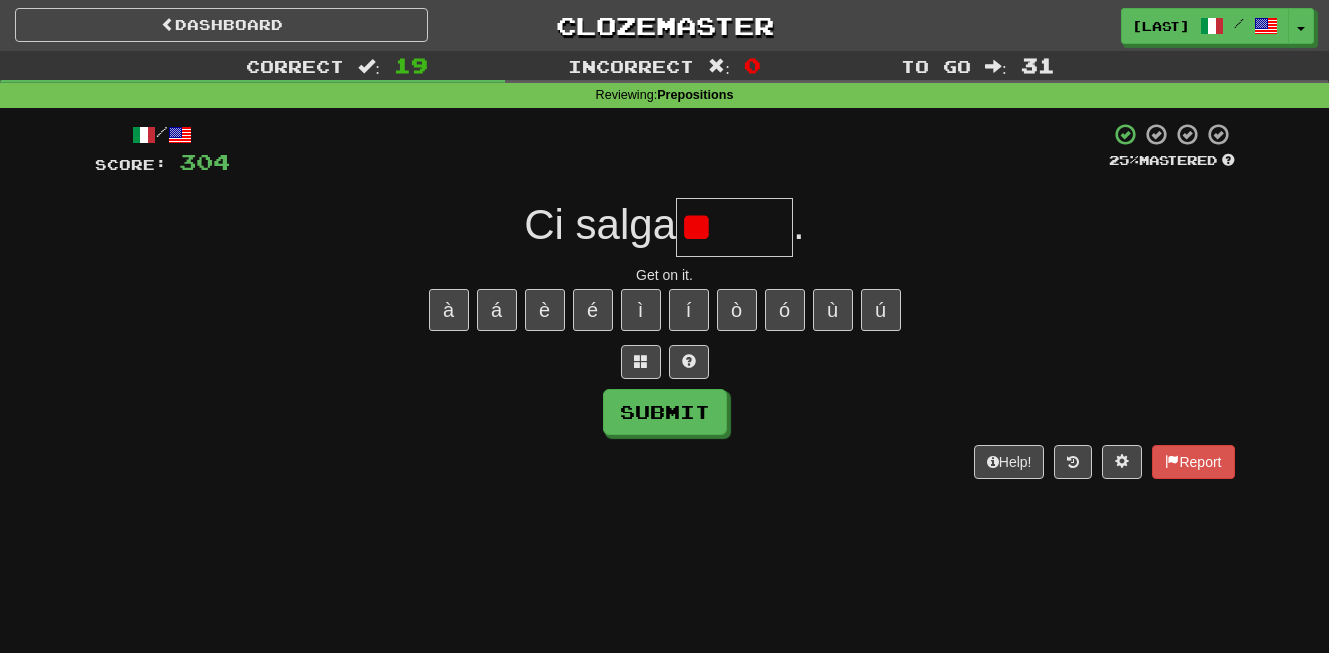 type on "*" 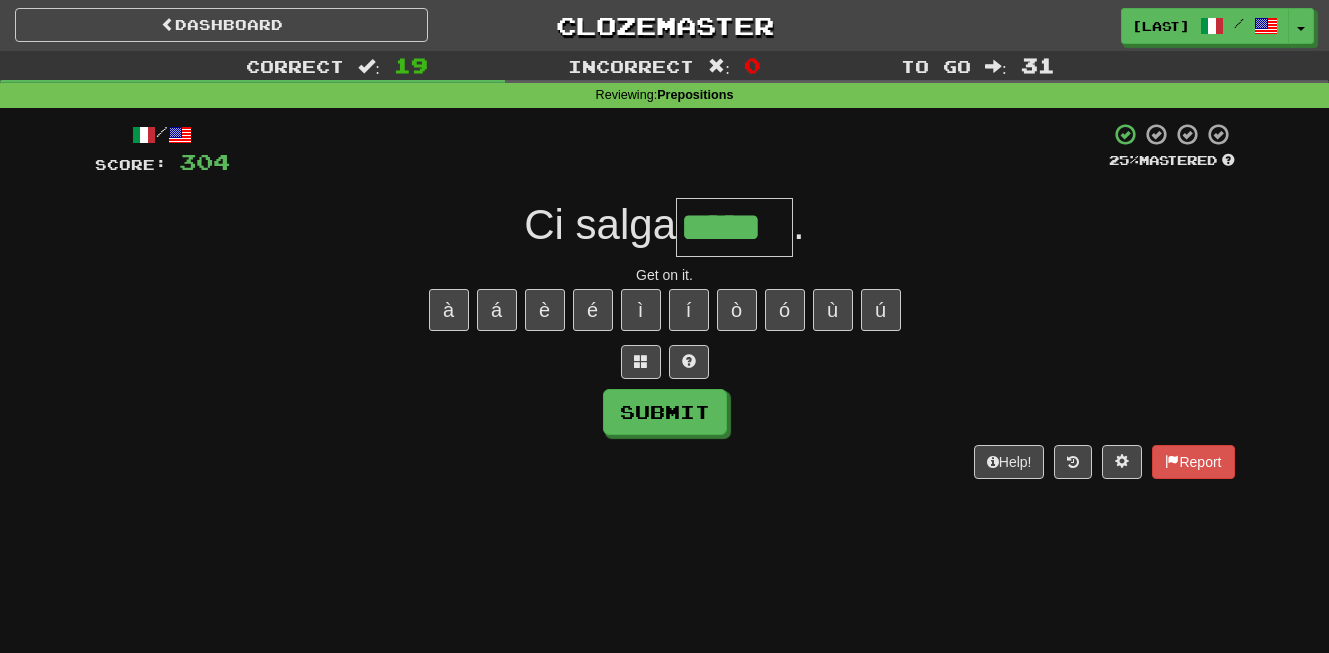 type on "*****" 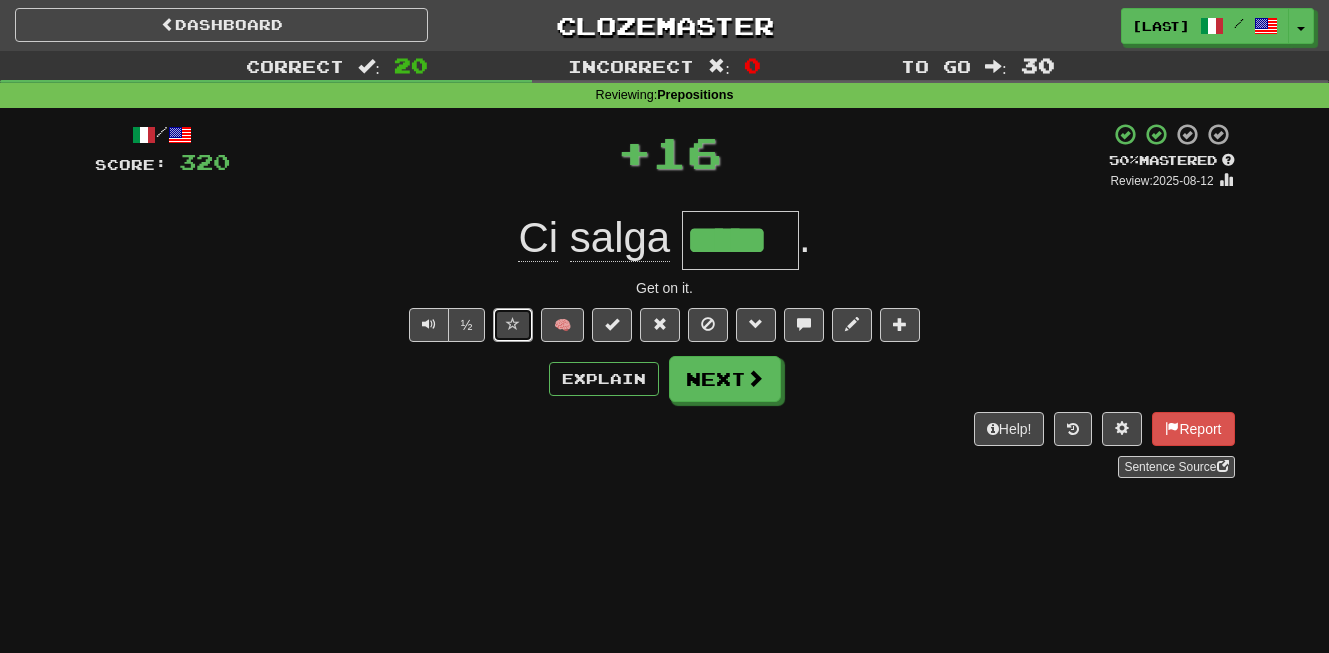 click at bounding box center (513, 324) 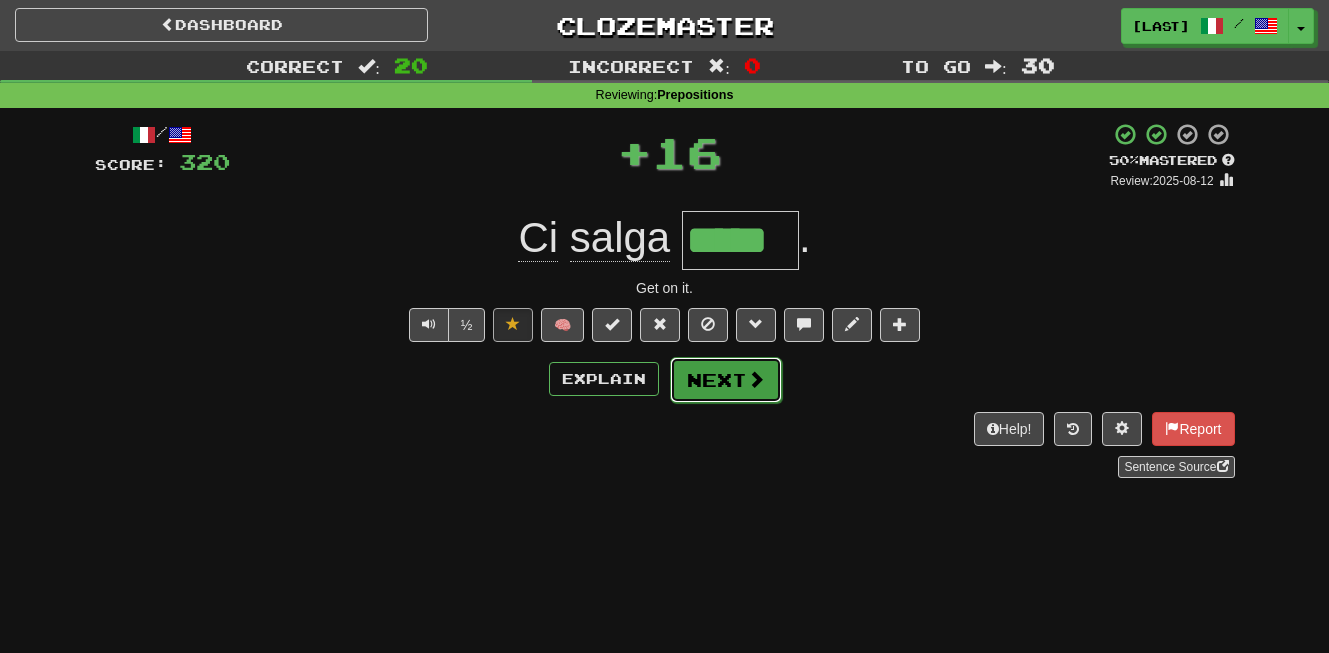 click on "Next" at bounding box center (726, 380) 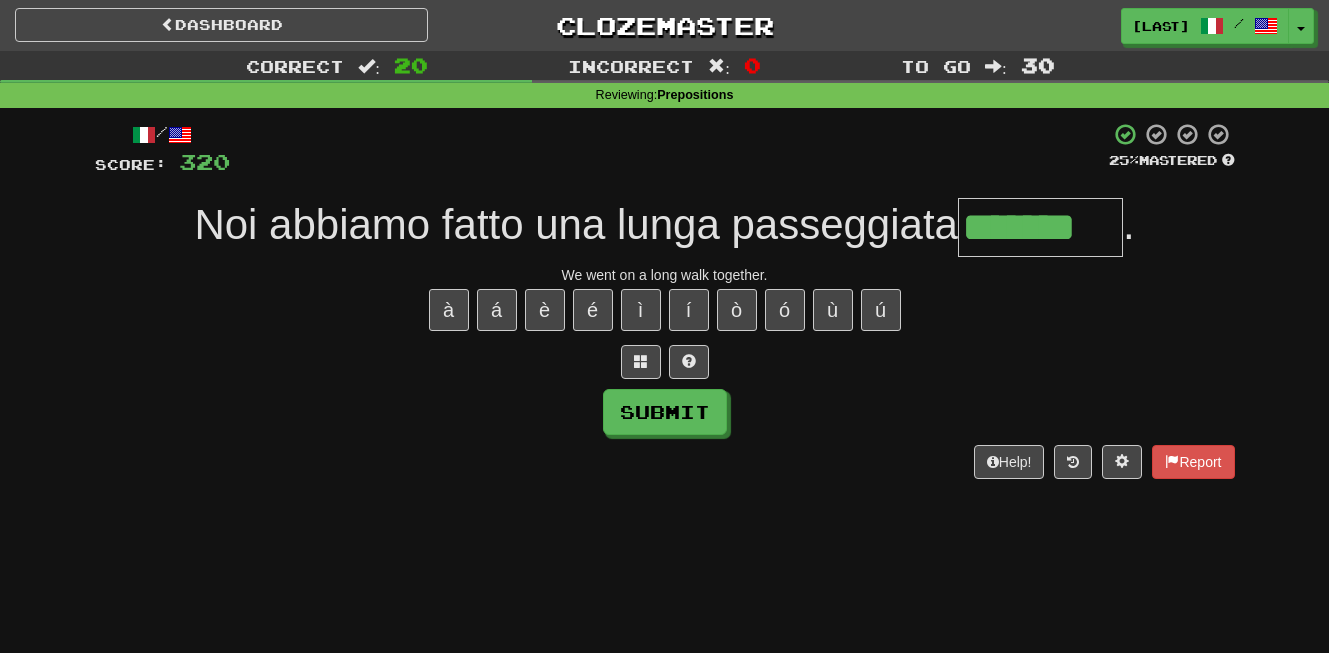 type on "*******" 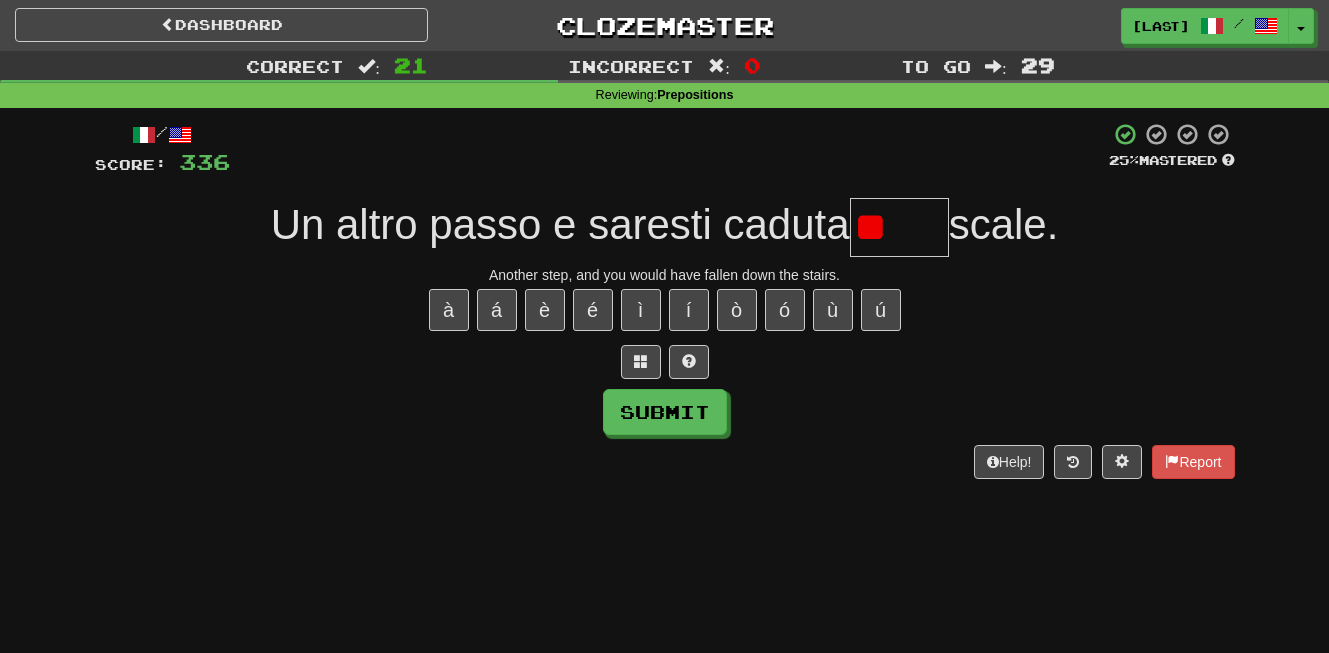 type on "*" 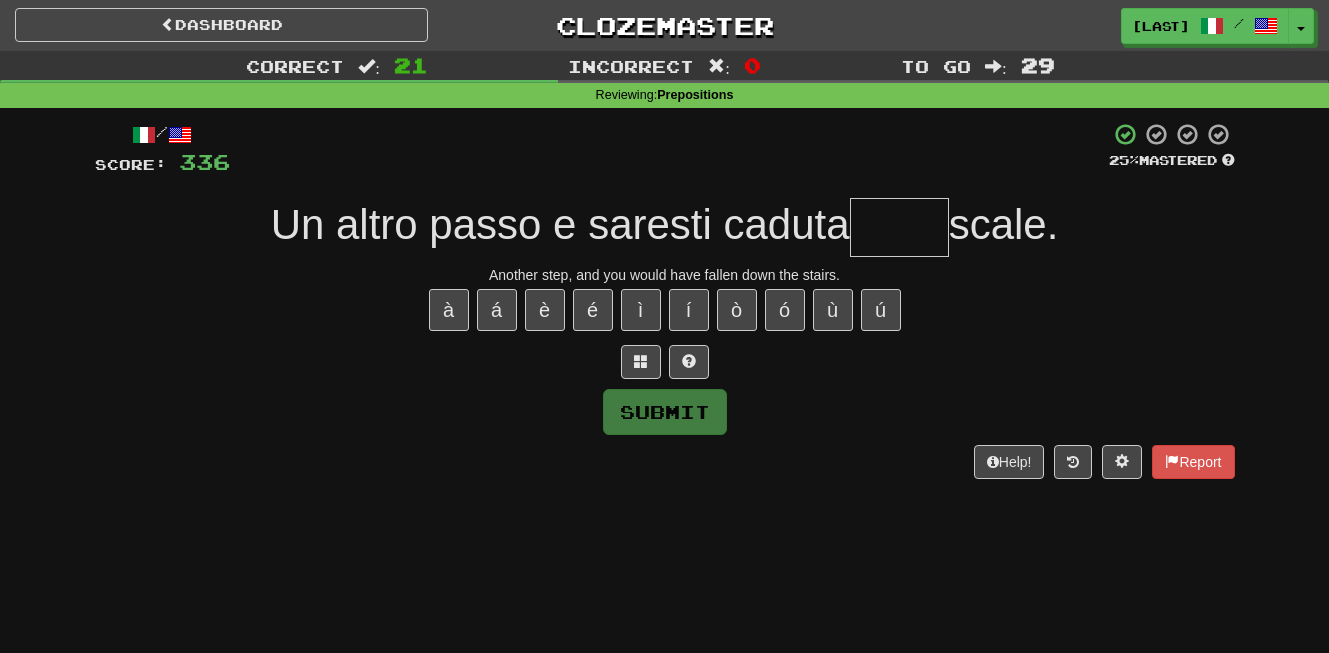 type on "*" 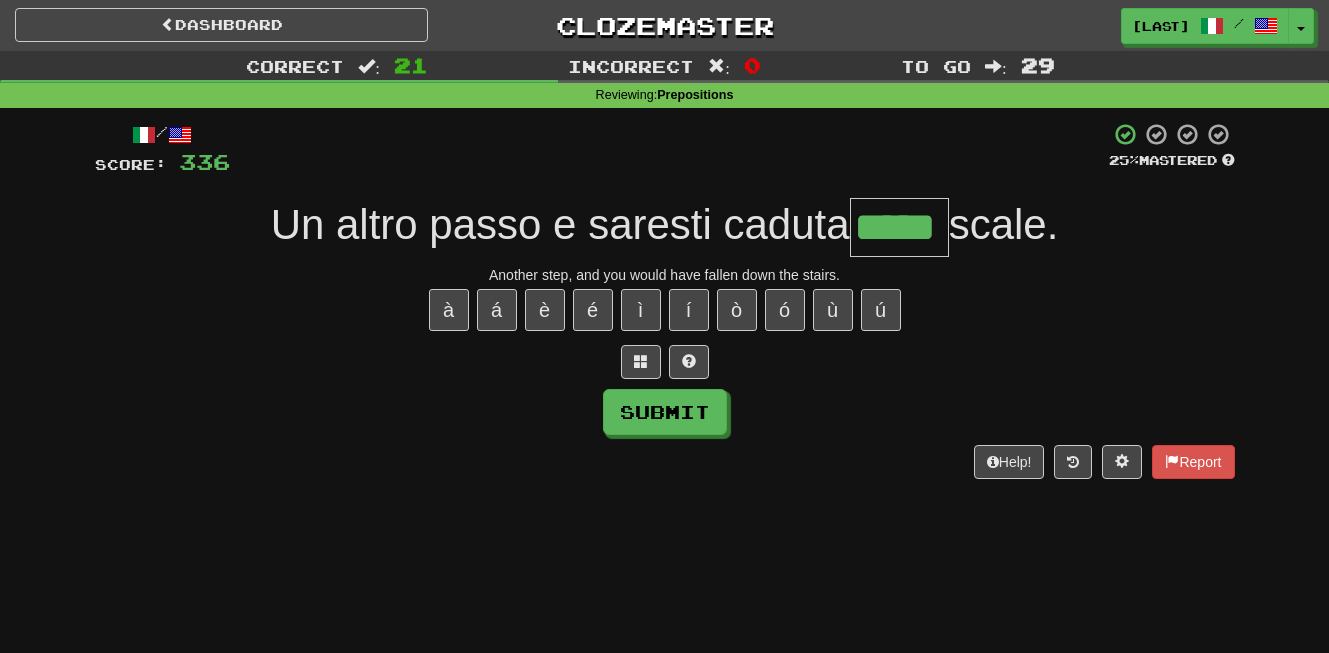 type on "*****" 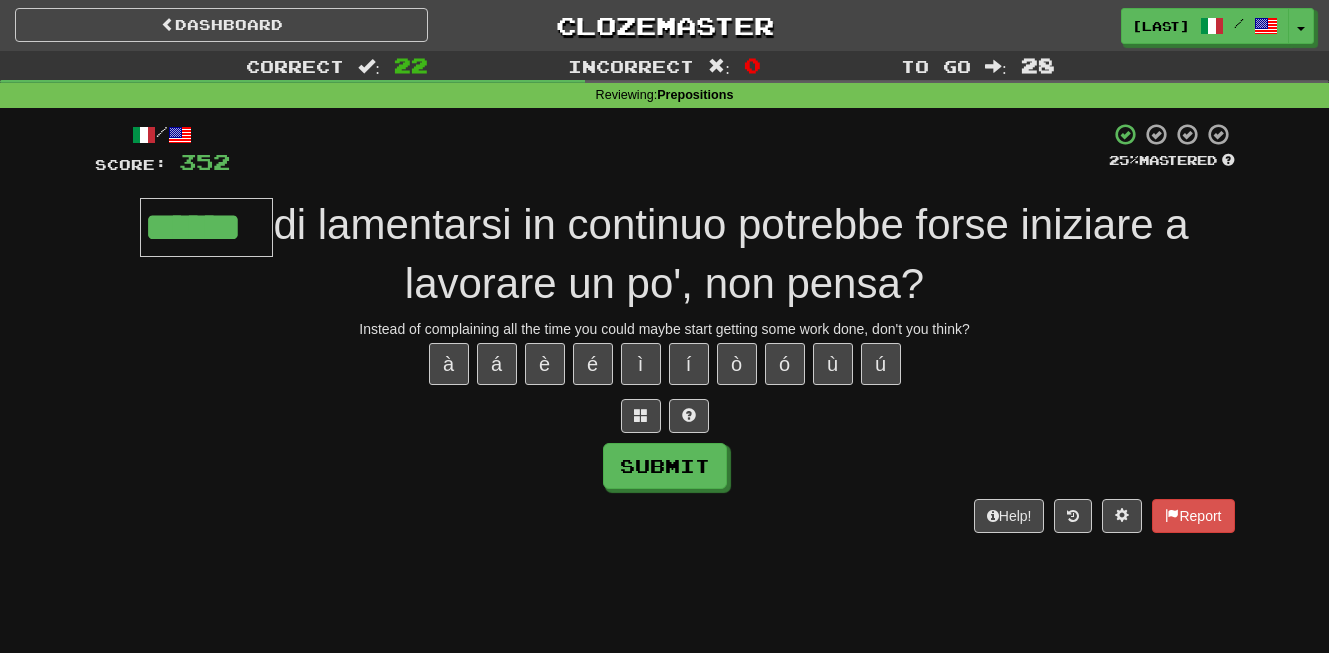 type on "******" 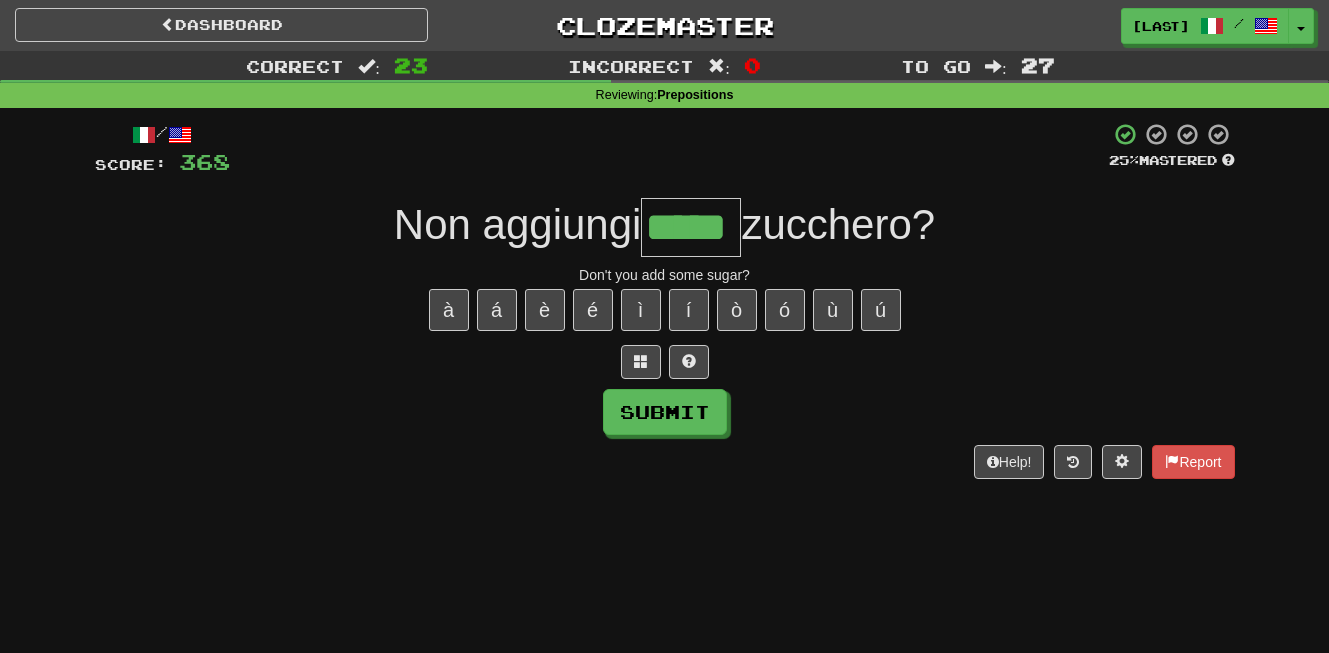 type on "*****" 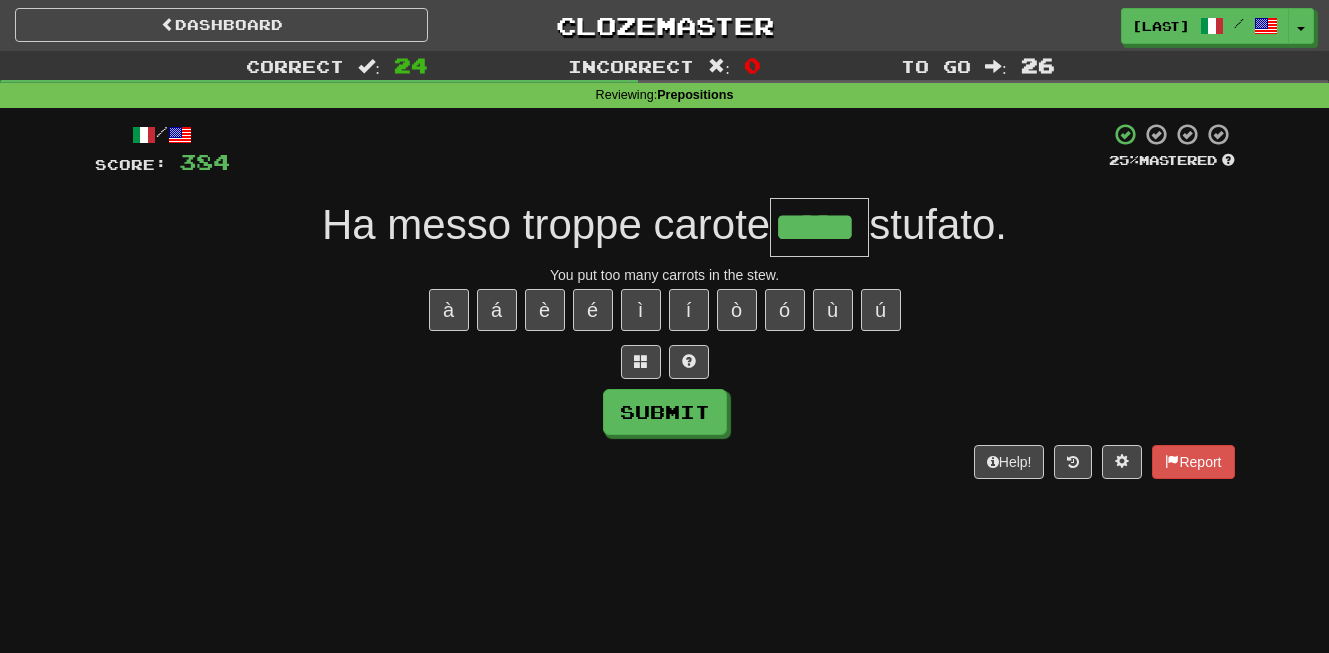 type on "*****" 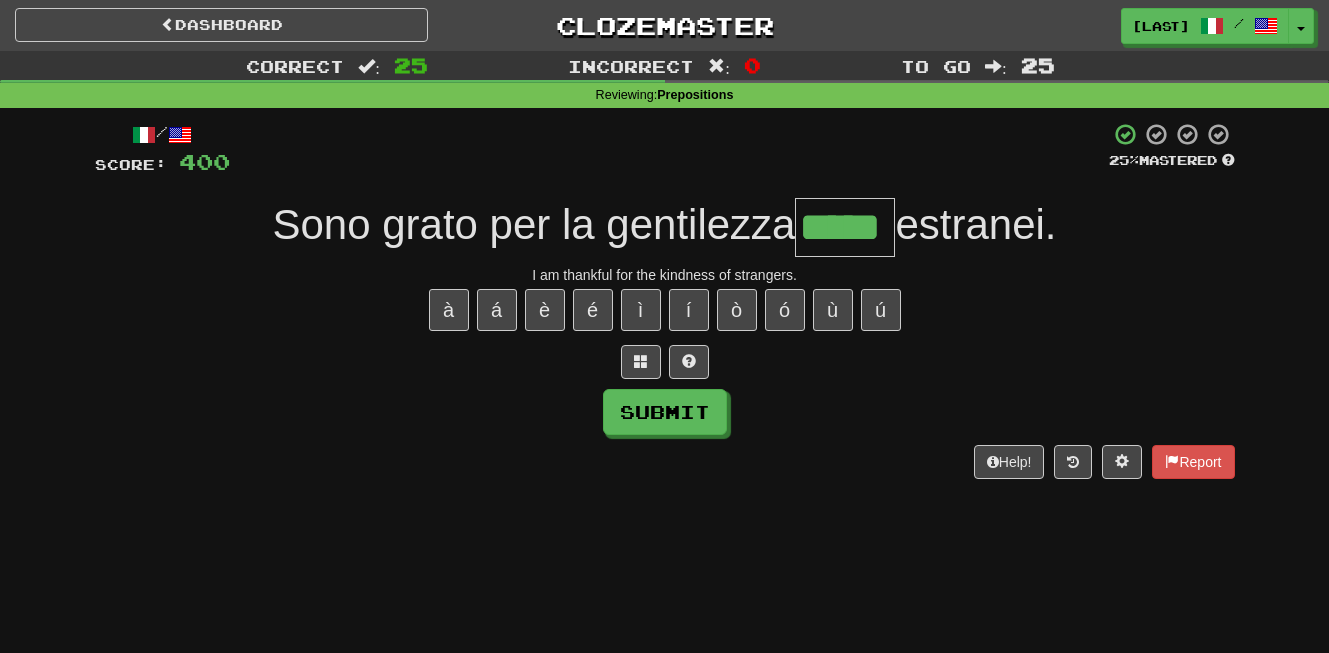 type on "*****" 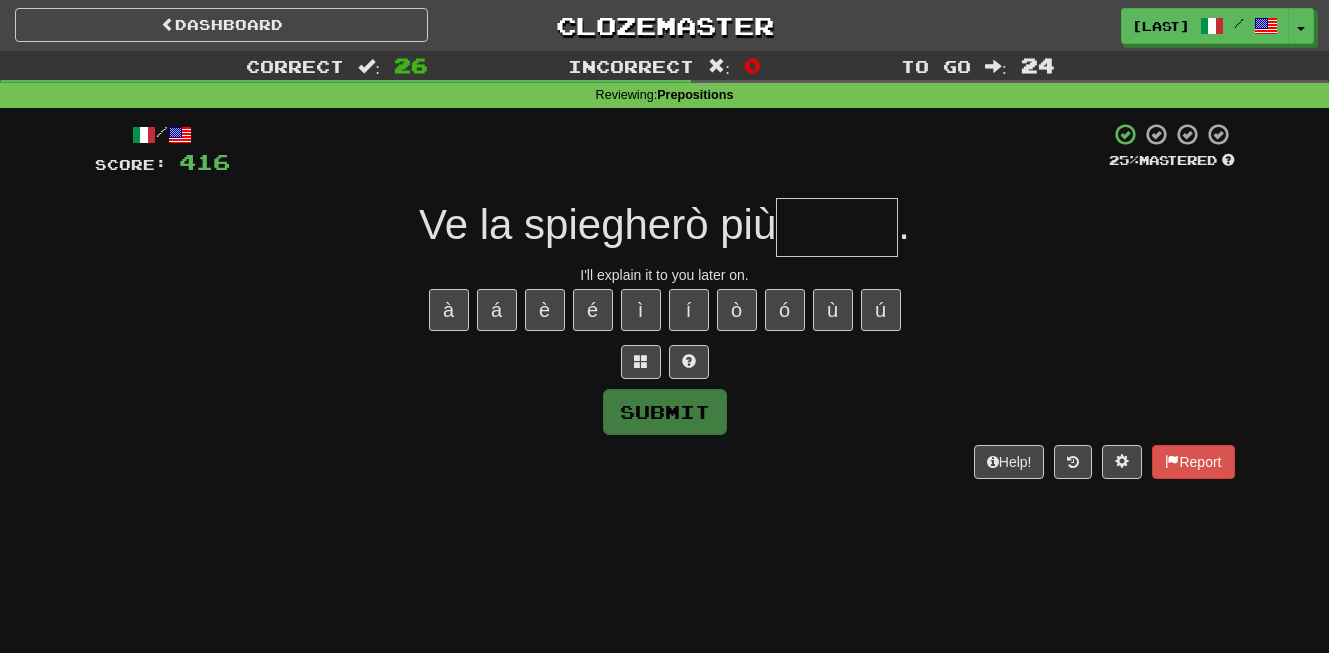 type on "*" 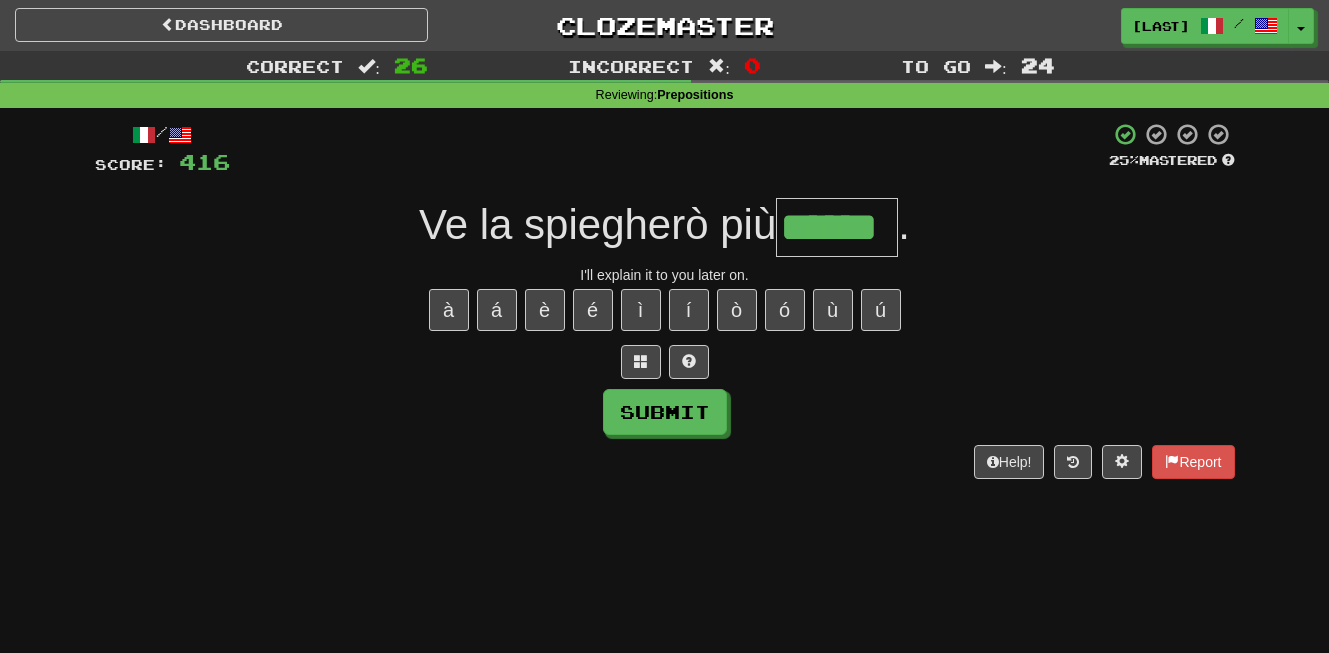 type on "******" 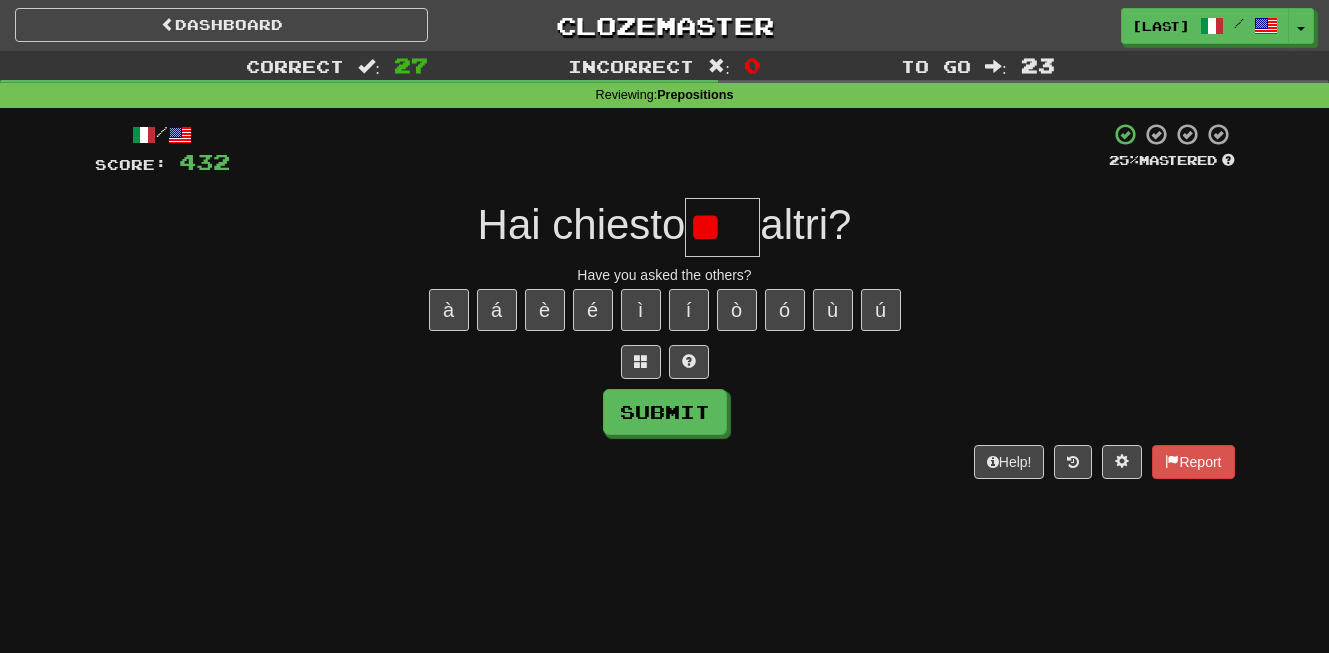 type on "*" 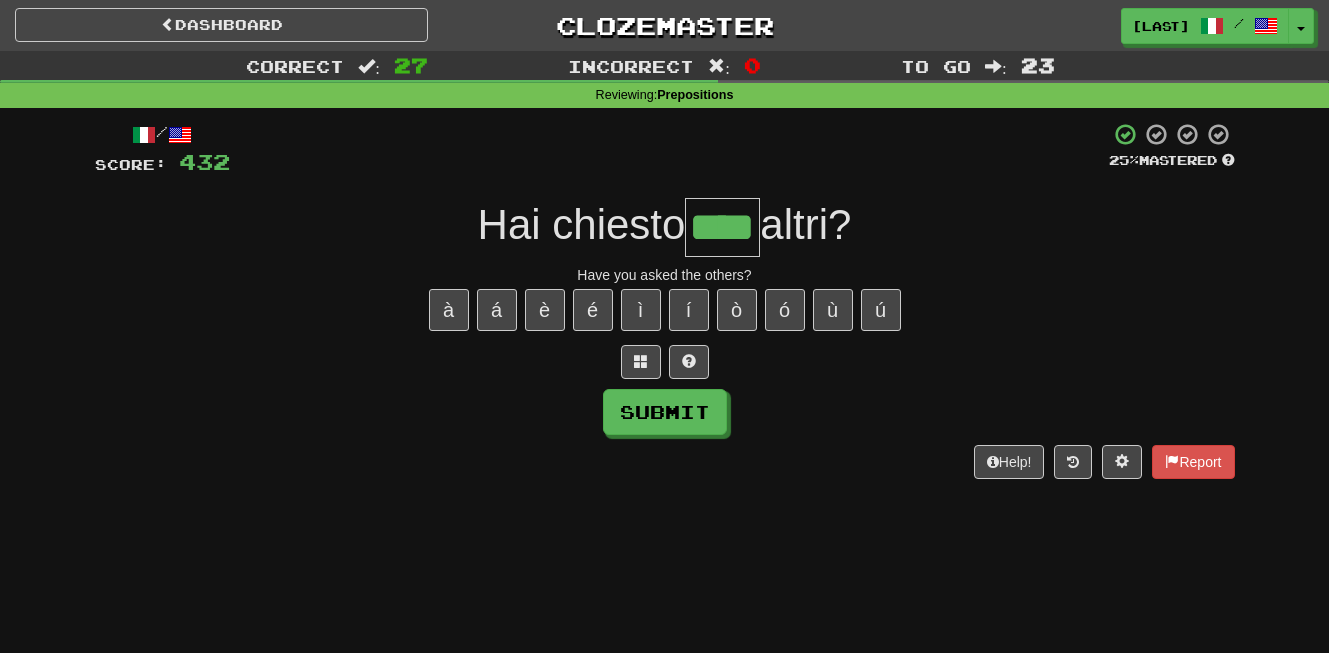 type on "****" 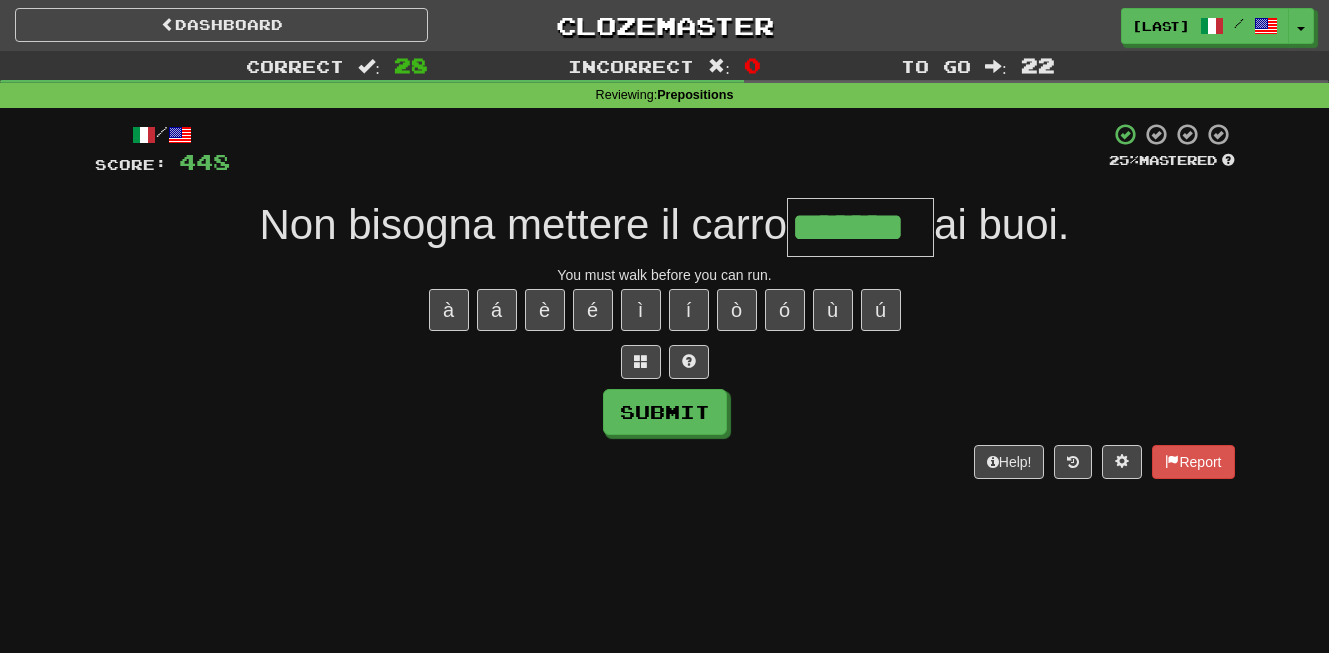 type on "*******" 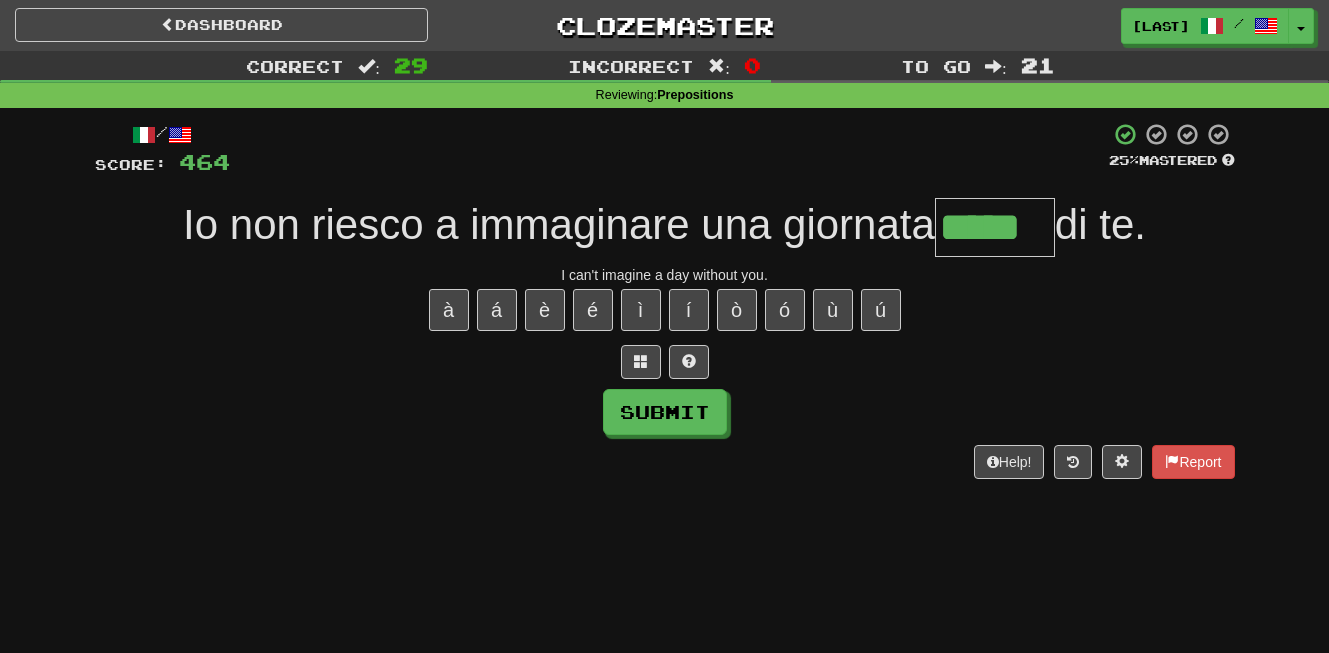 type on "*****" 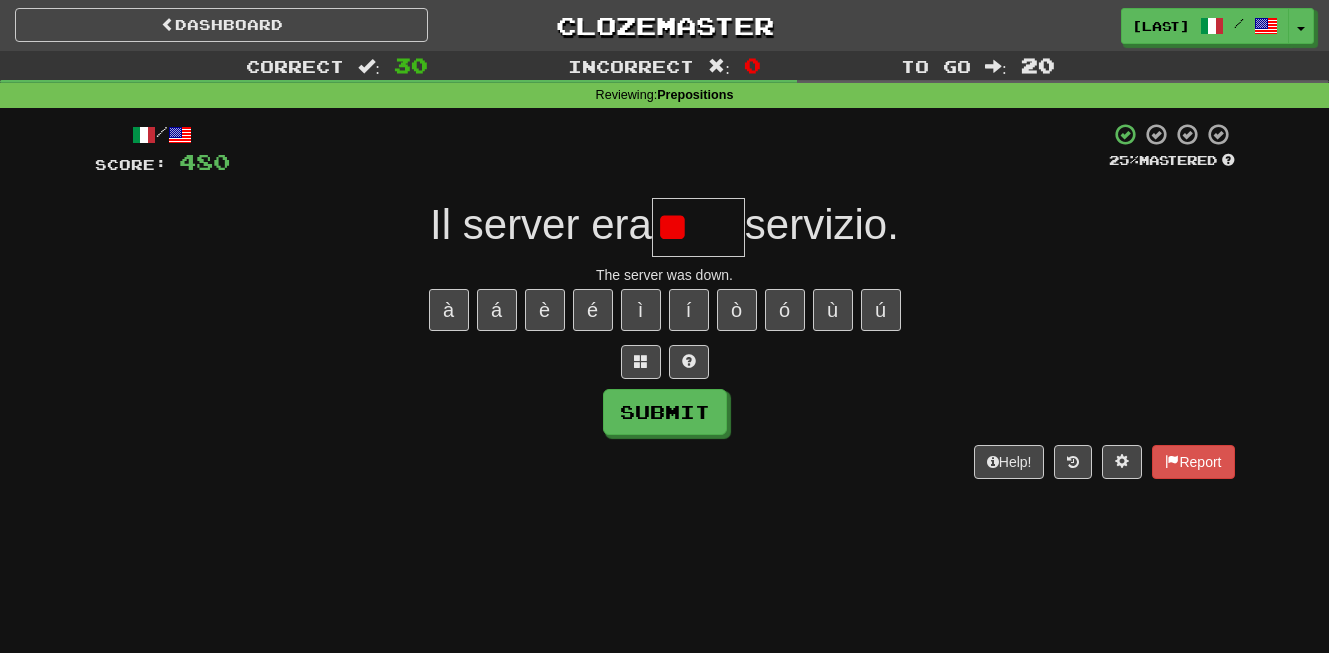 type on "*" 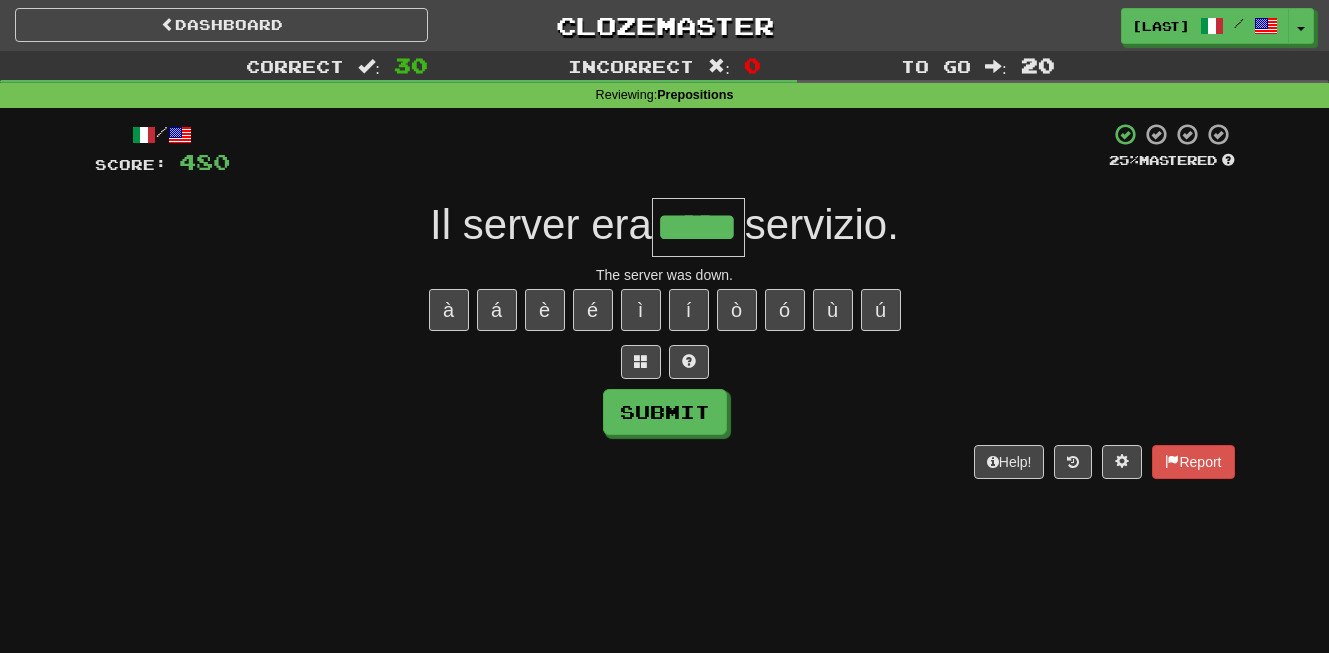 type on "*****" 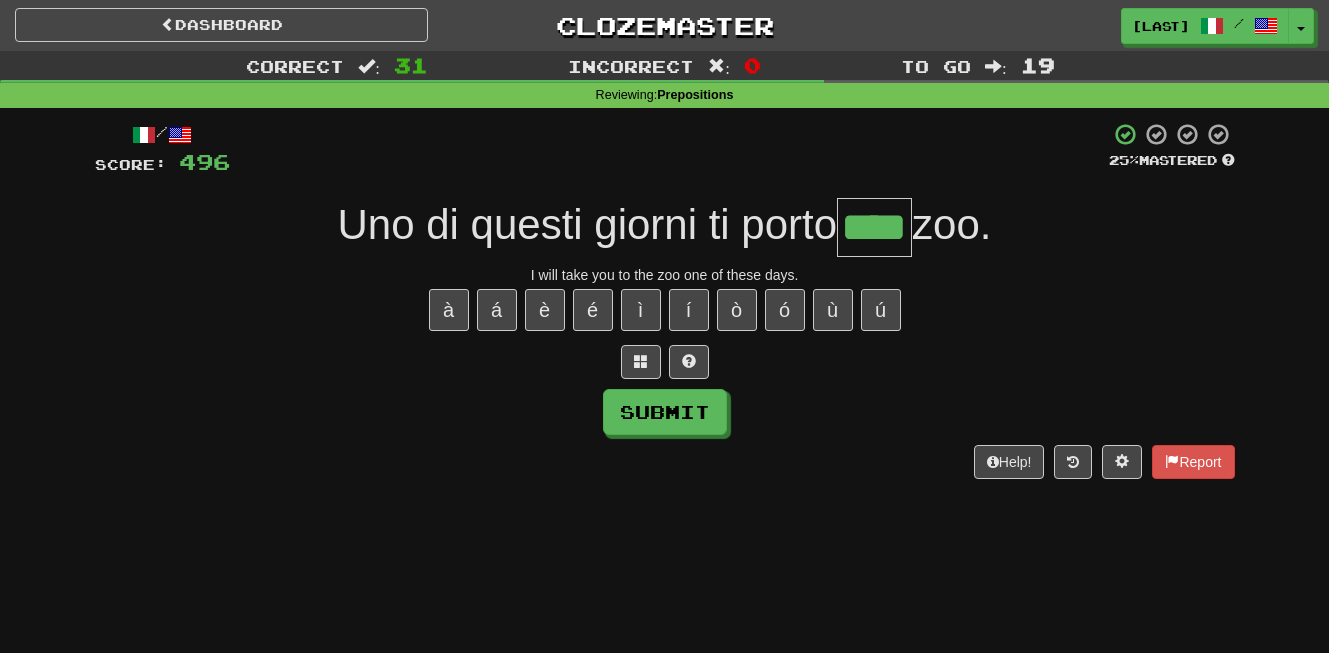 type on "****" 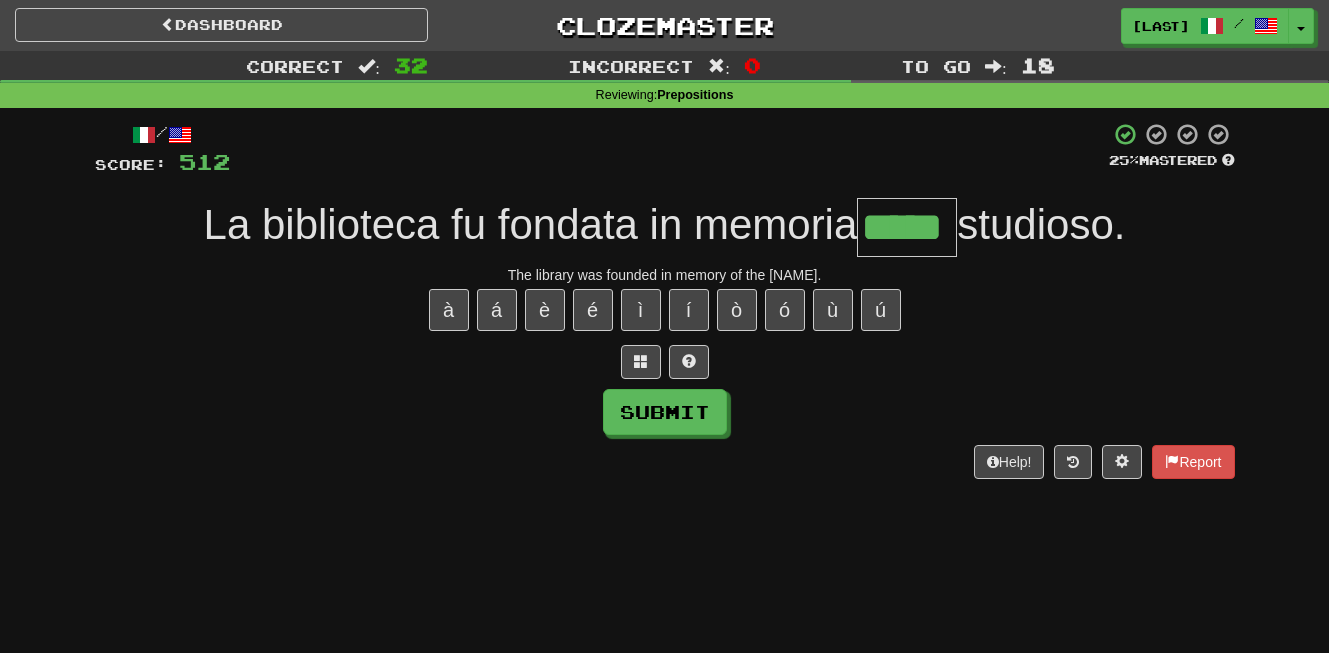type on "*****" 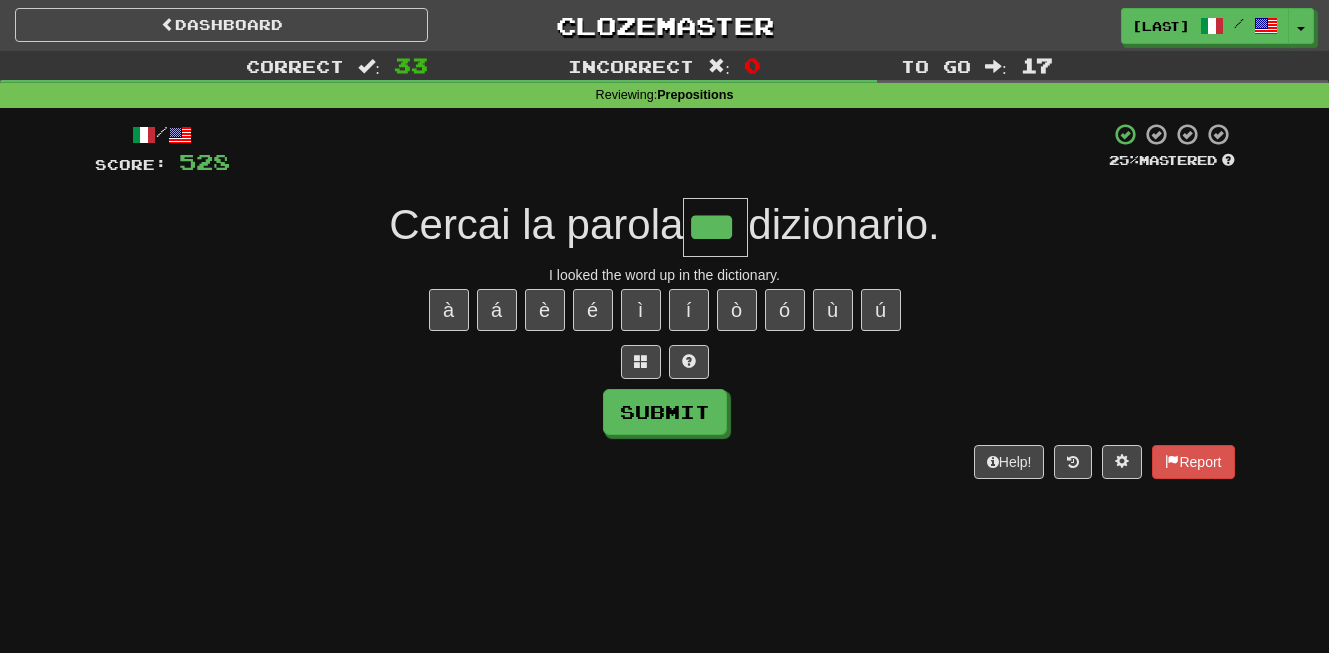type on "***" 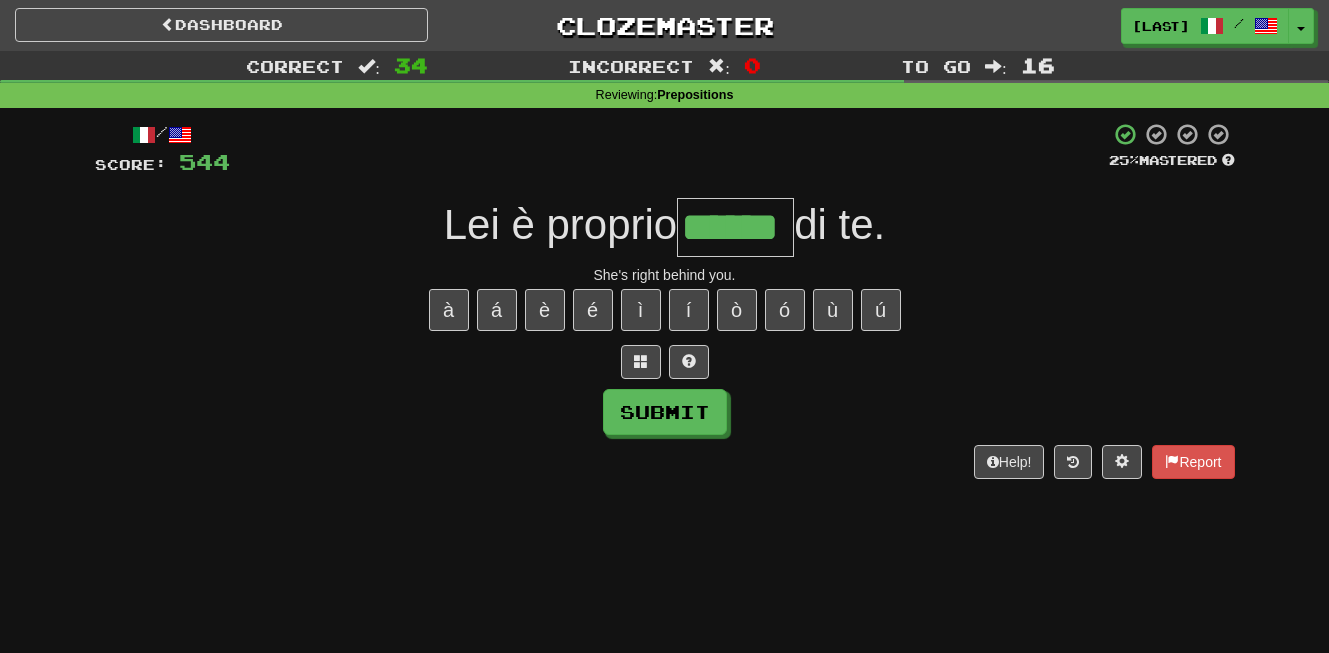 type on "******" 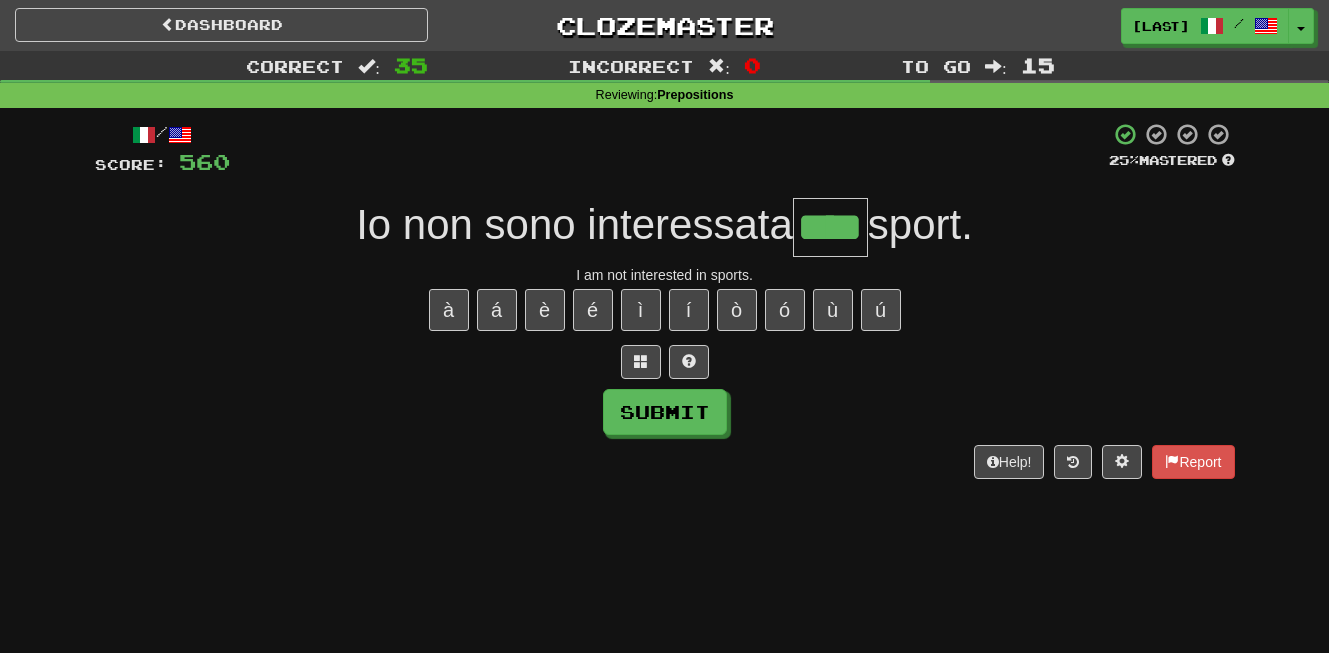 type on "****" 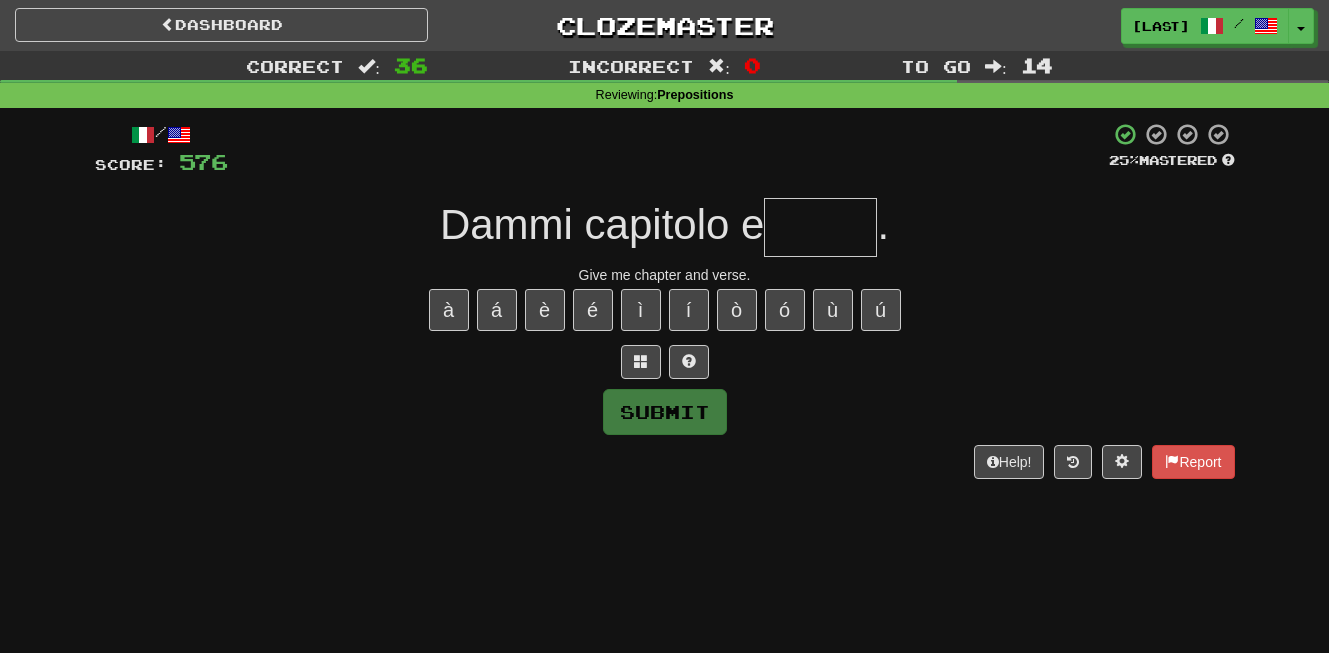 type on "*" 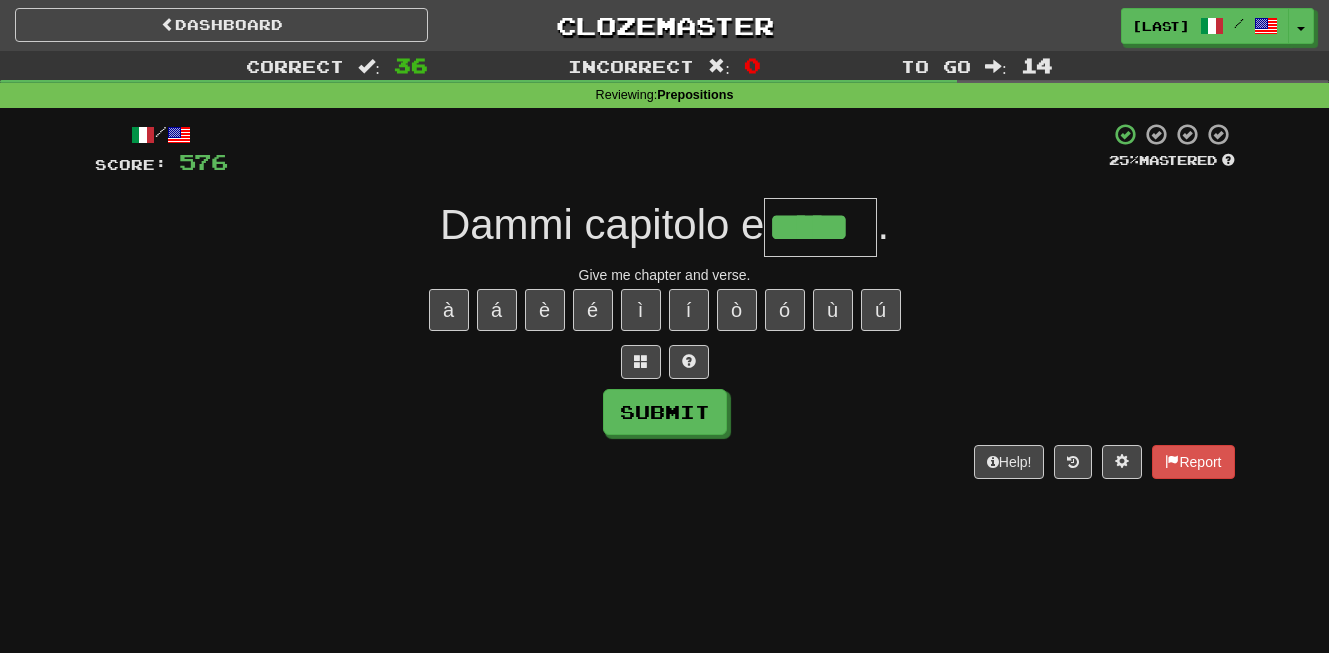 type on "*****" 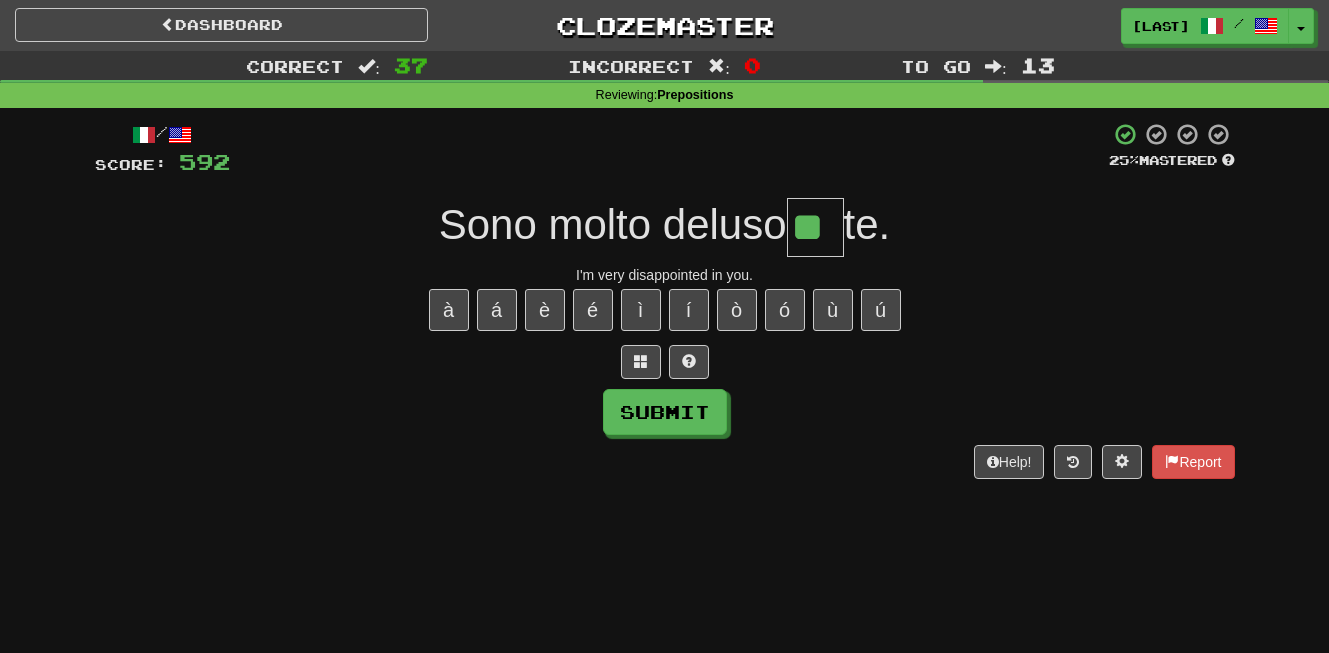 type on "**" 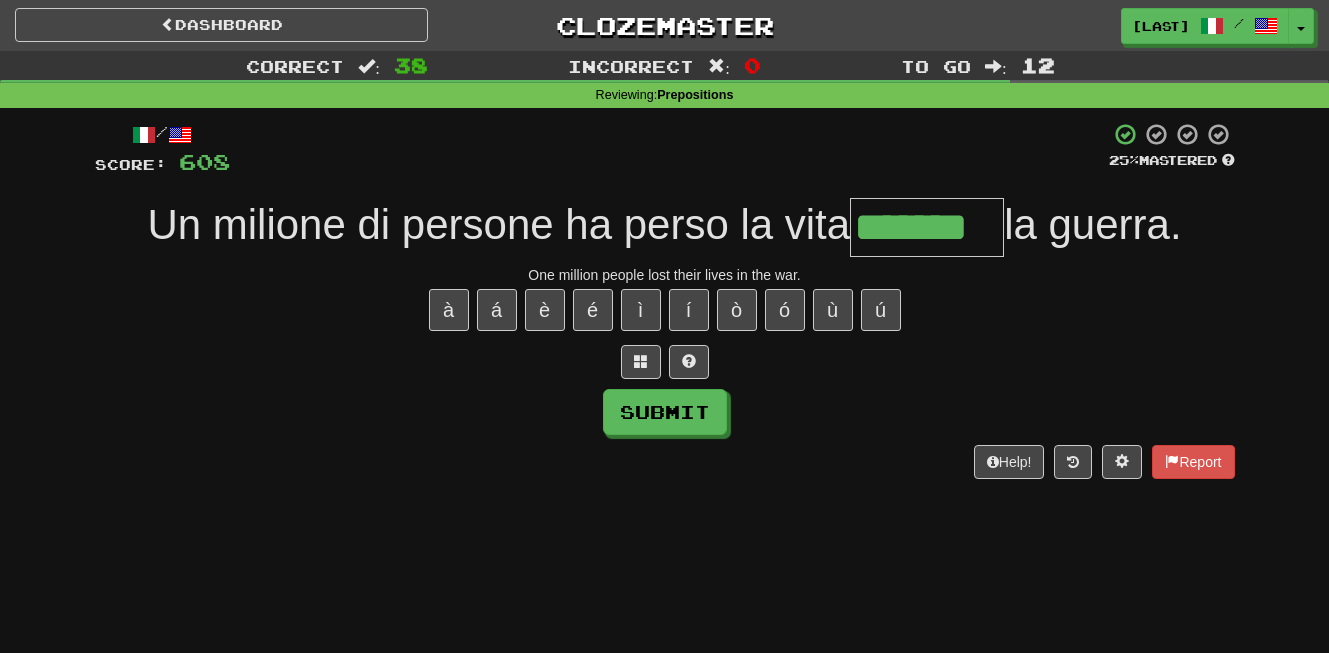 type on "*******" 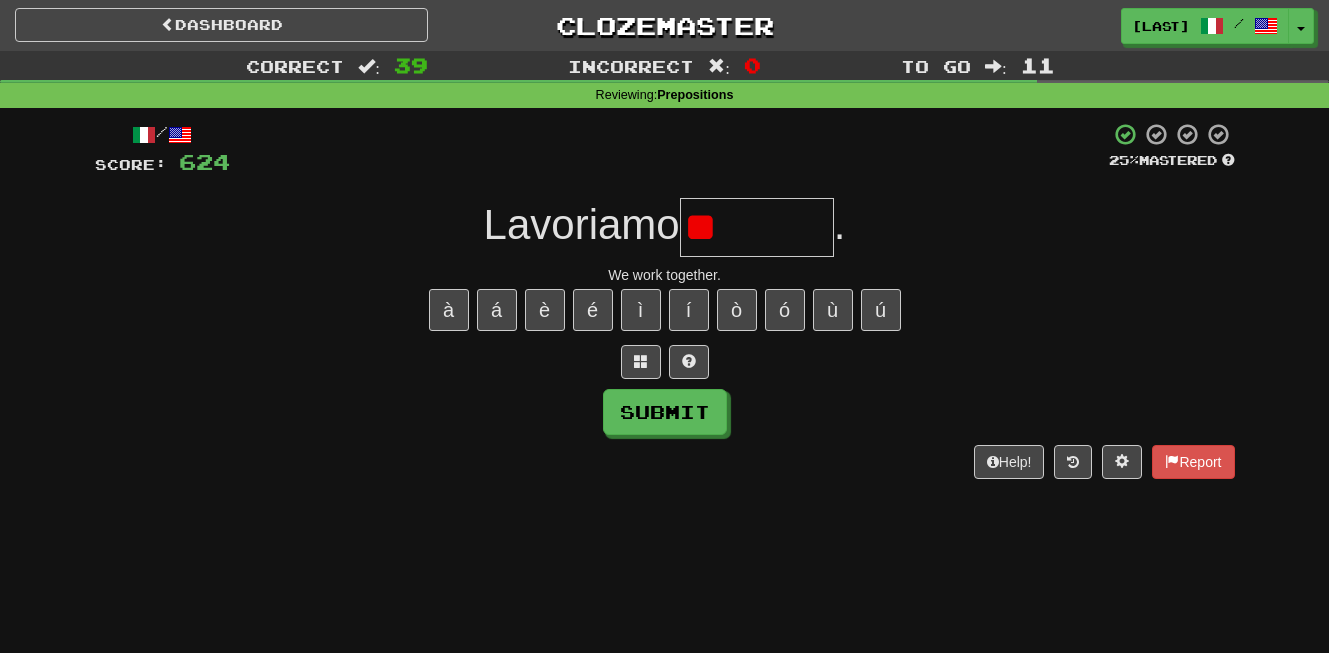type on "*" 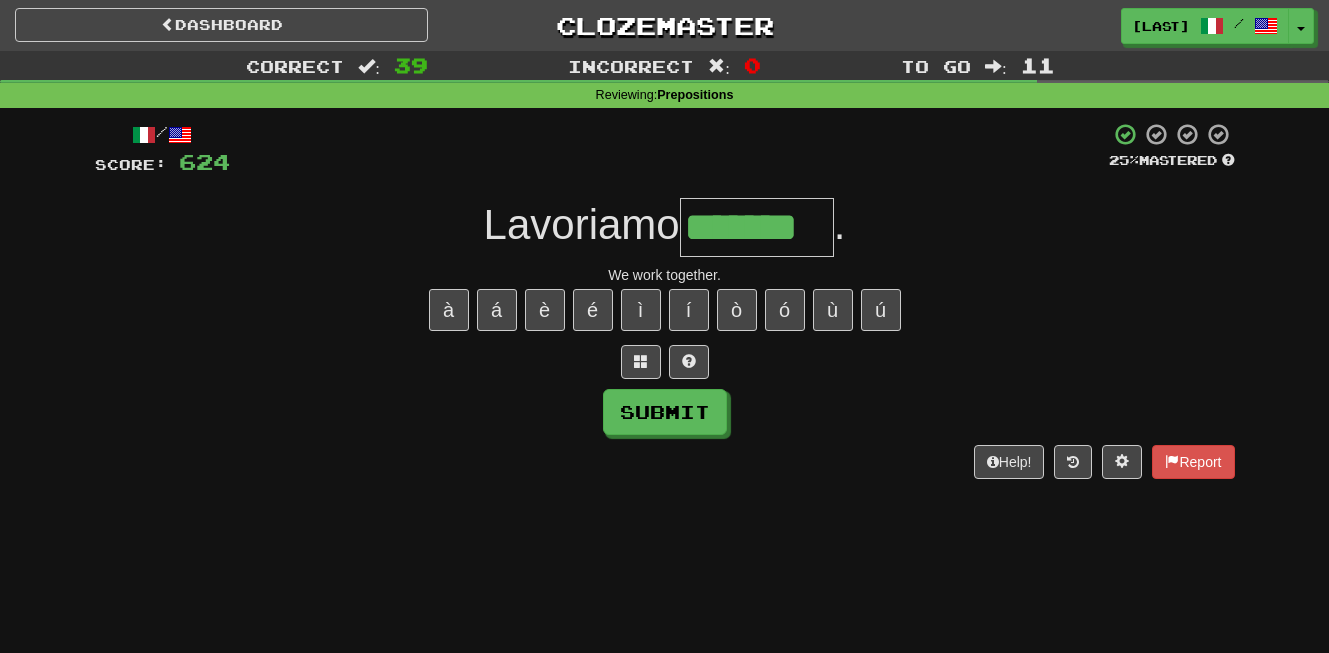 type on "*******" 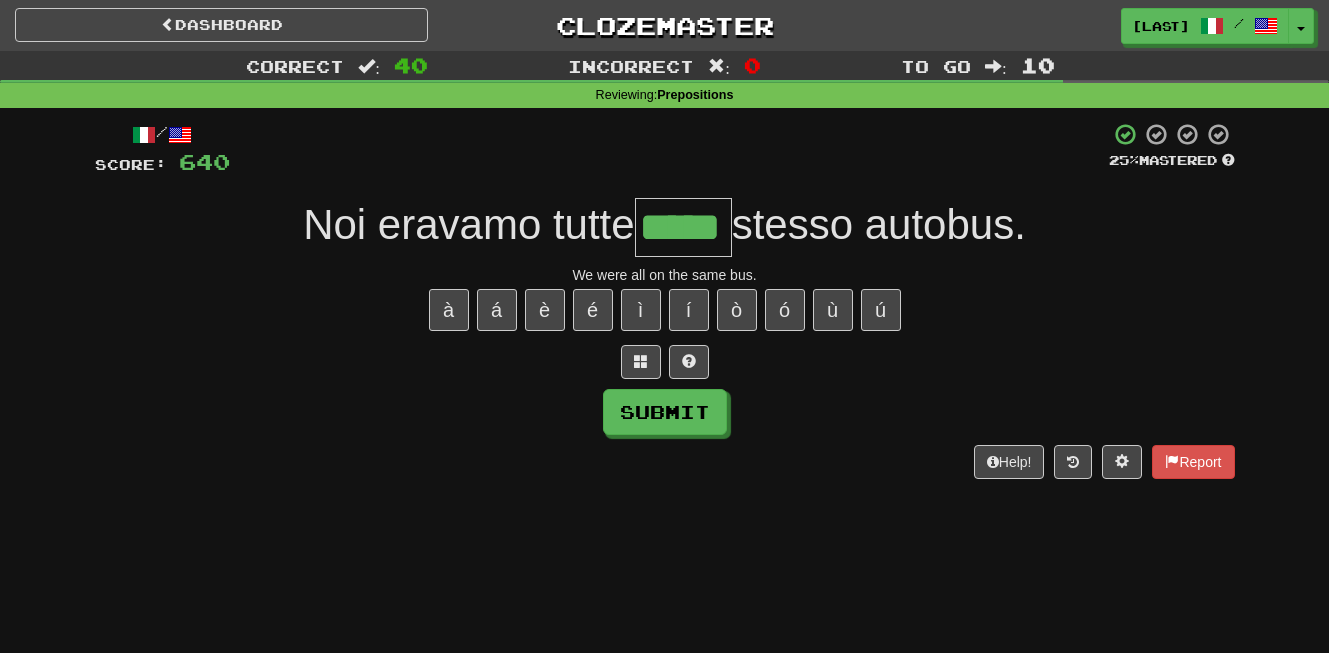 type on "*****" 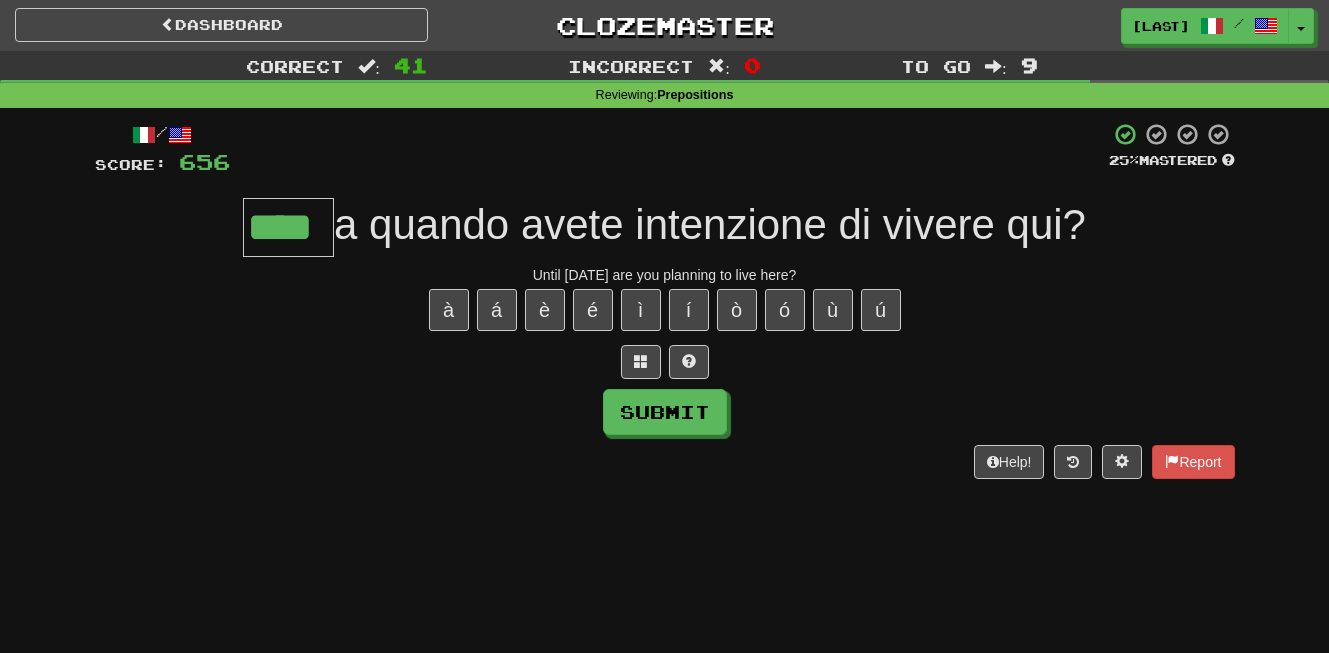 type on "****" 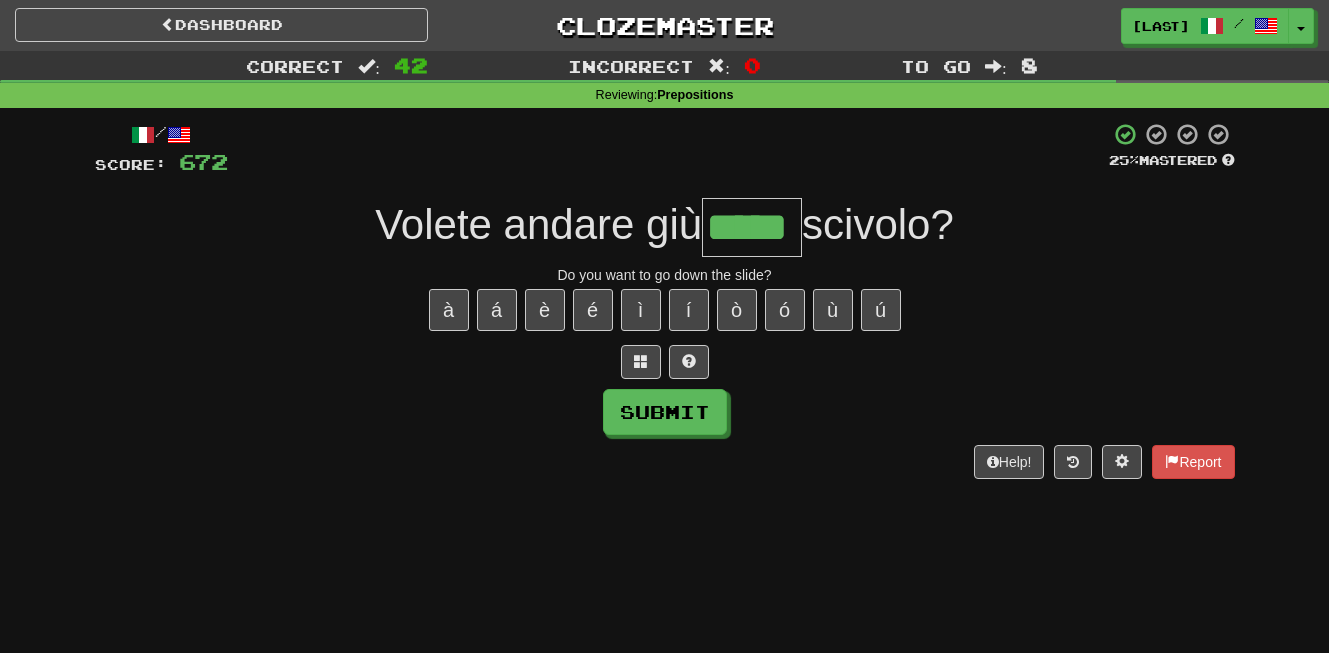 type on "*****" 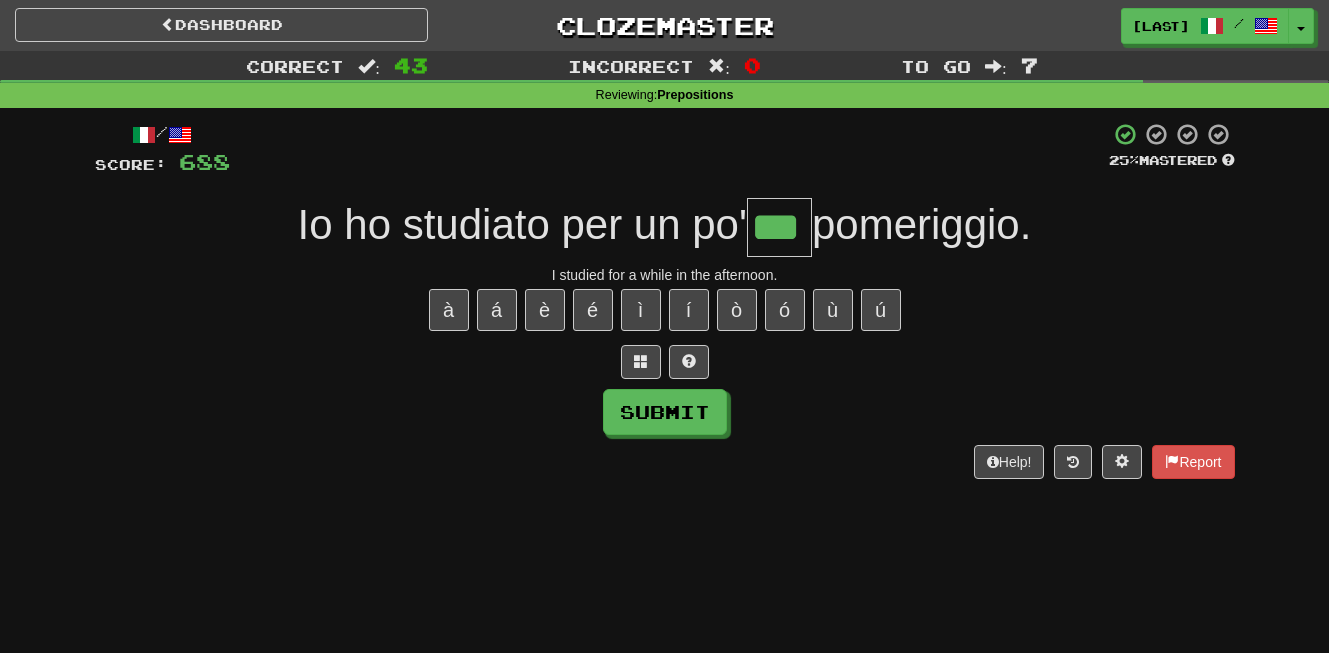 type on "***" 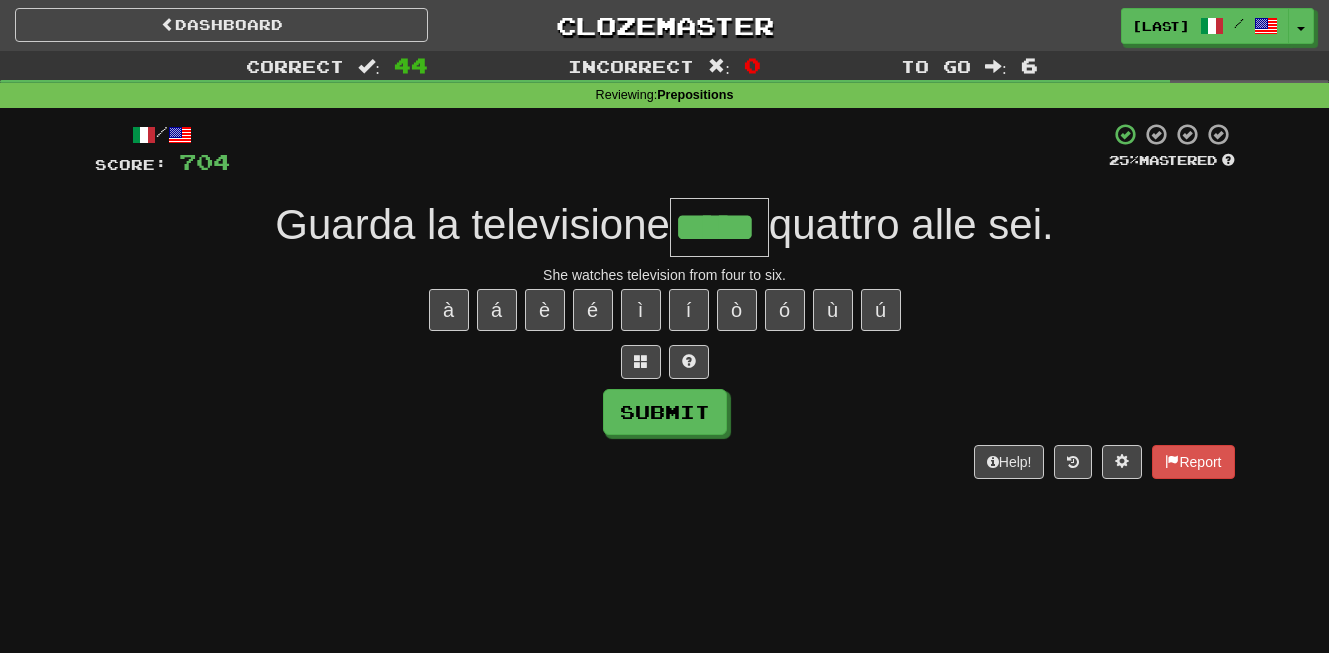 type on "*****" 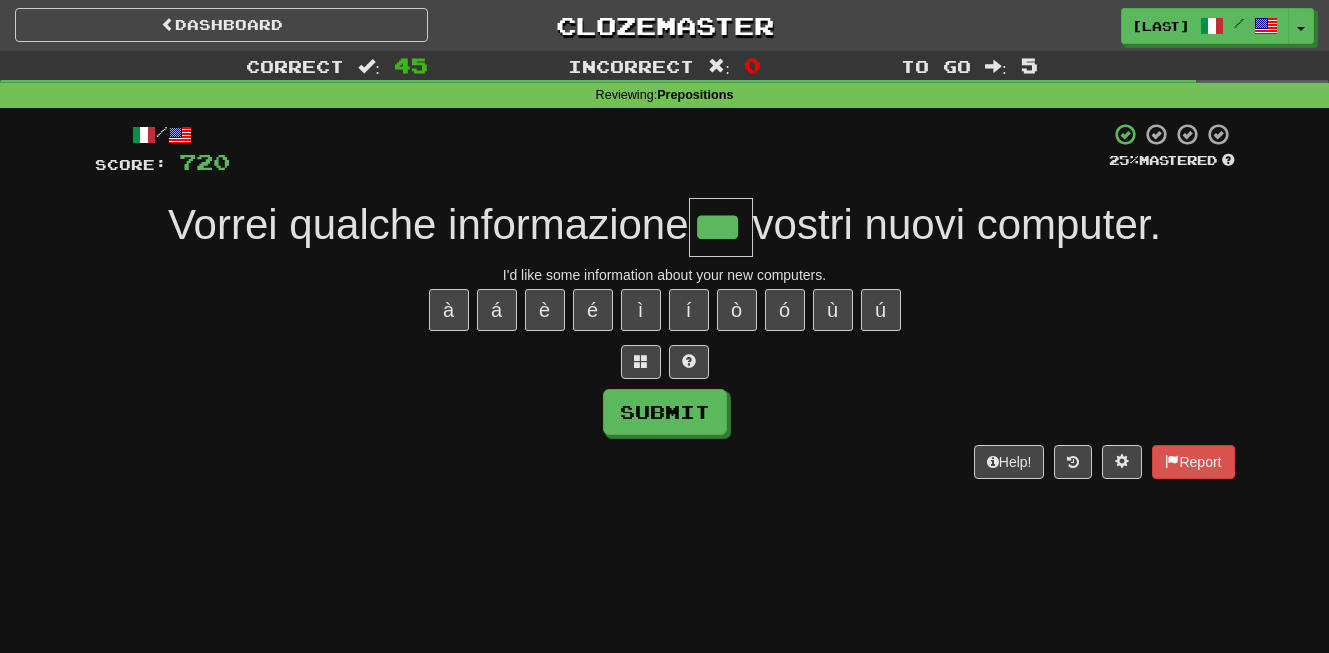 type on "***" 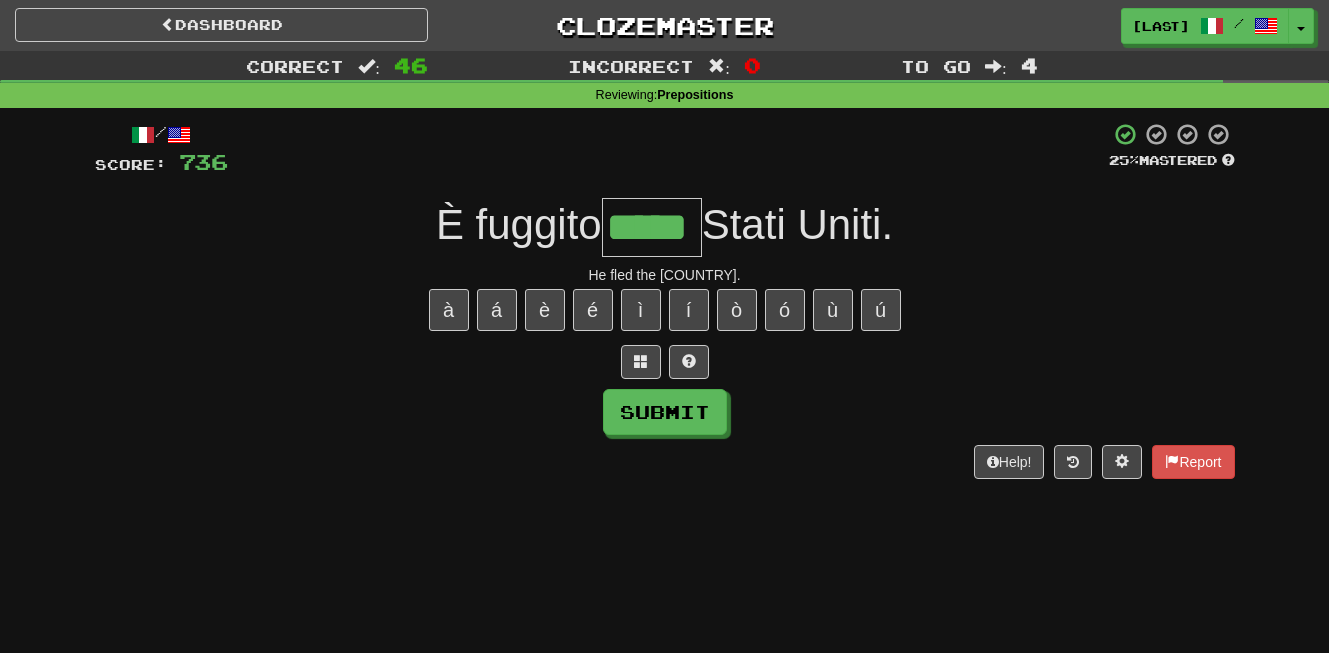 type on "*****" 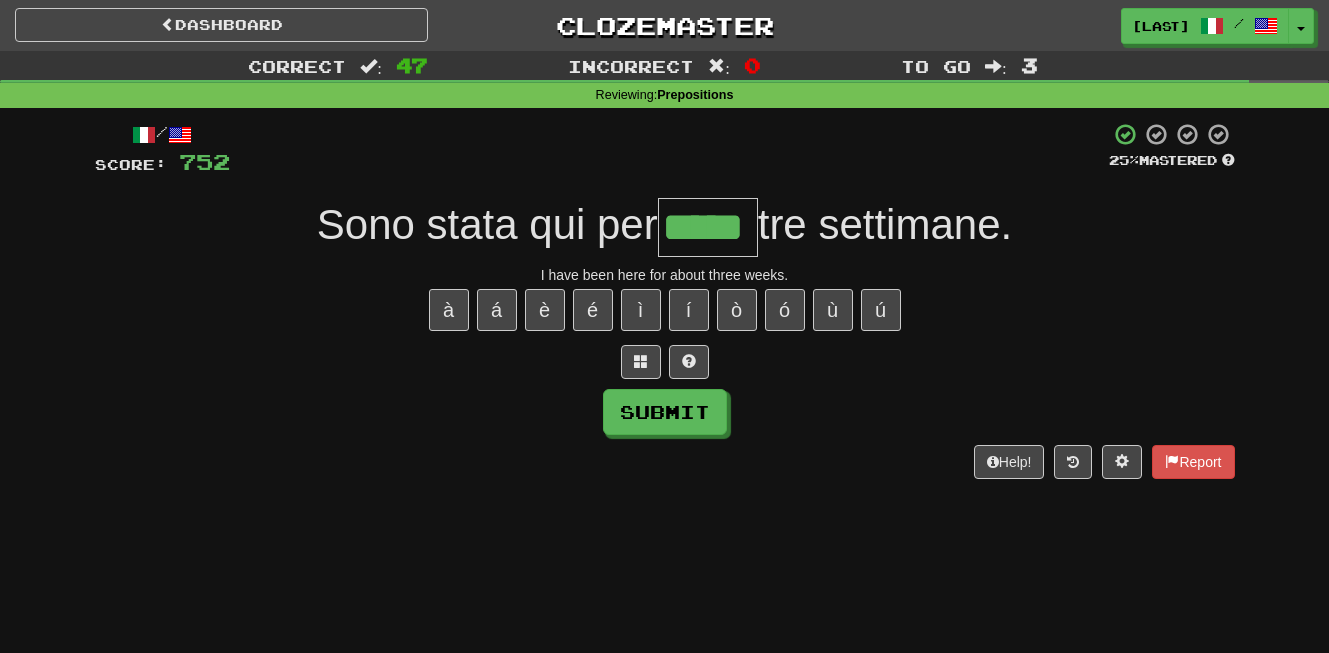 type on "*****" 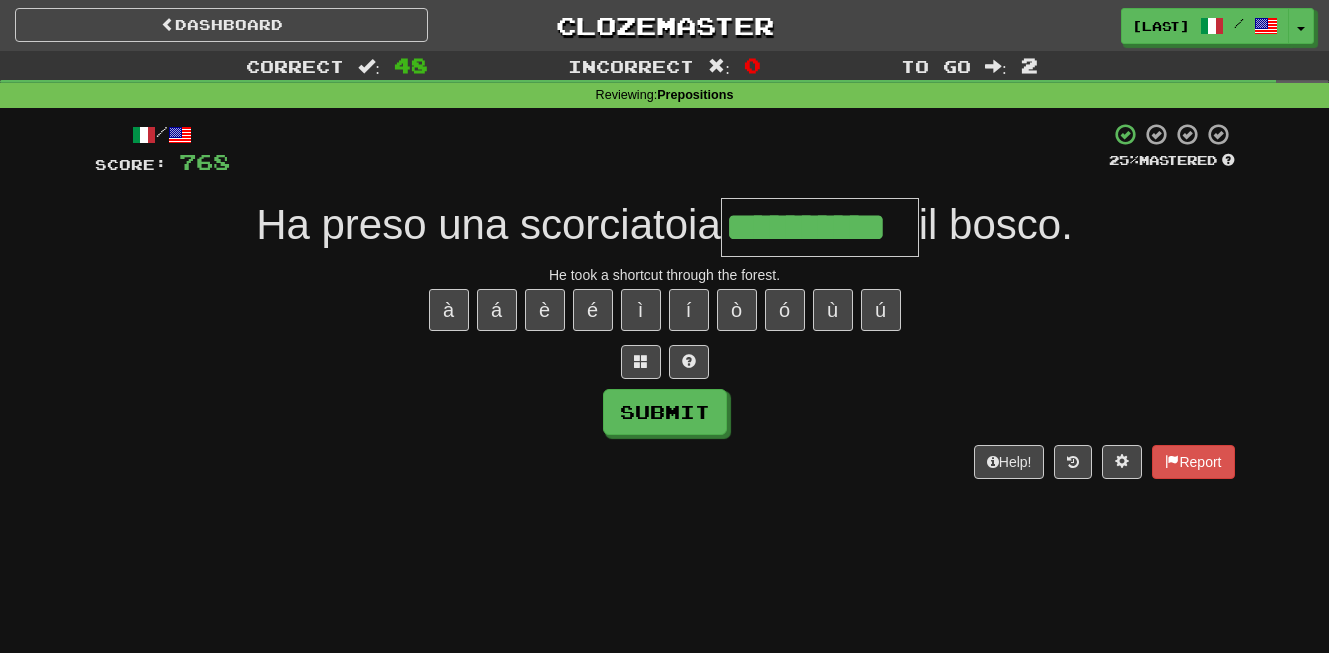 type on "**********" 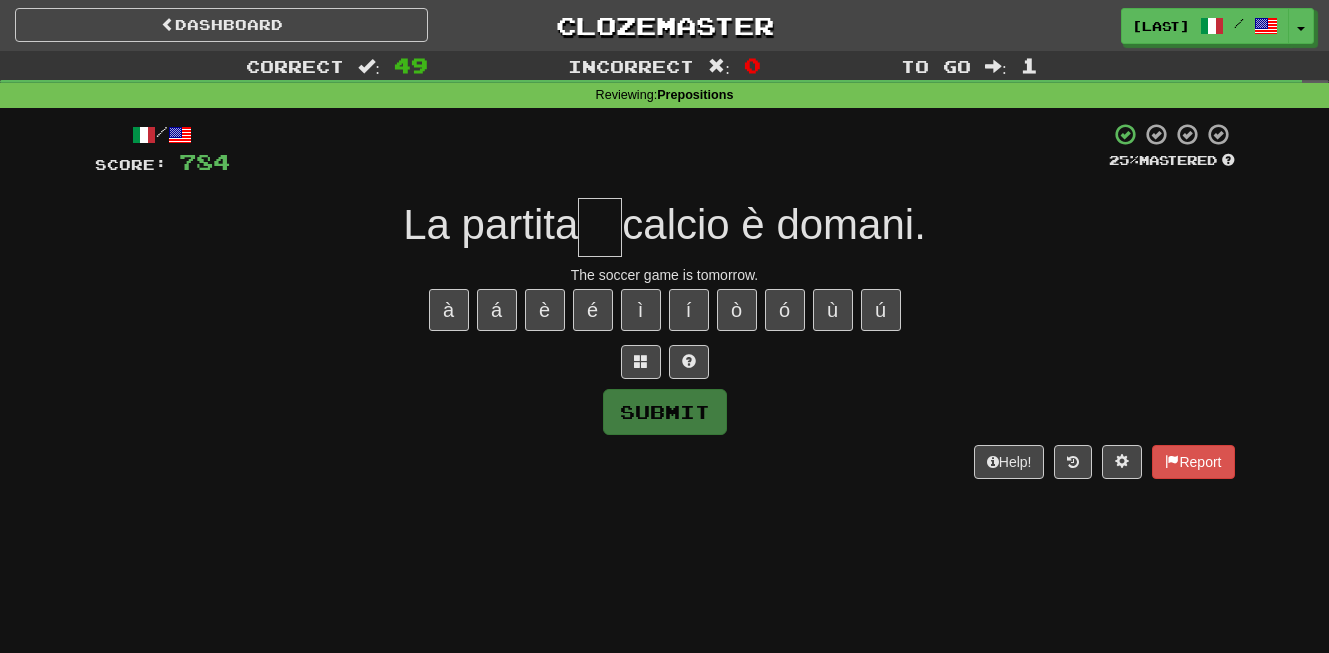 type on "*" 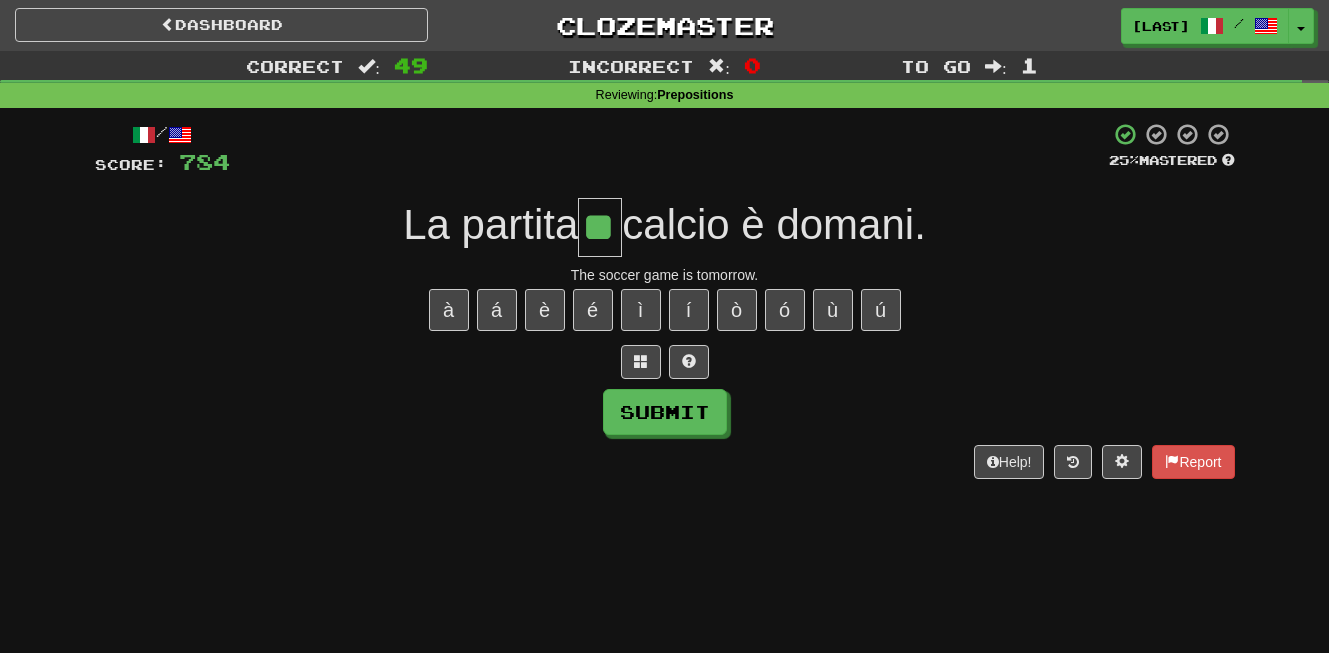 type on "**" 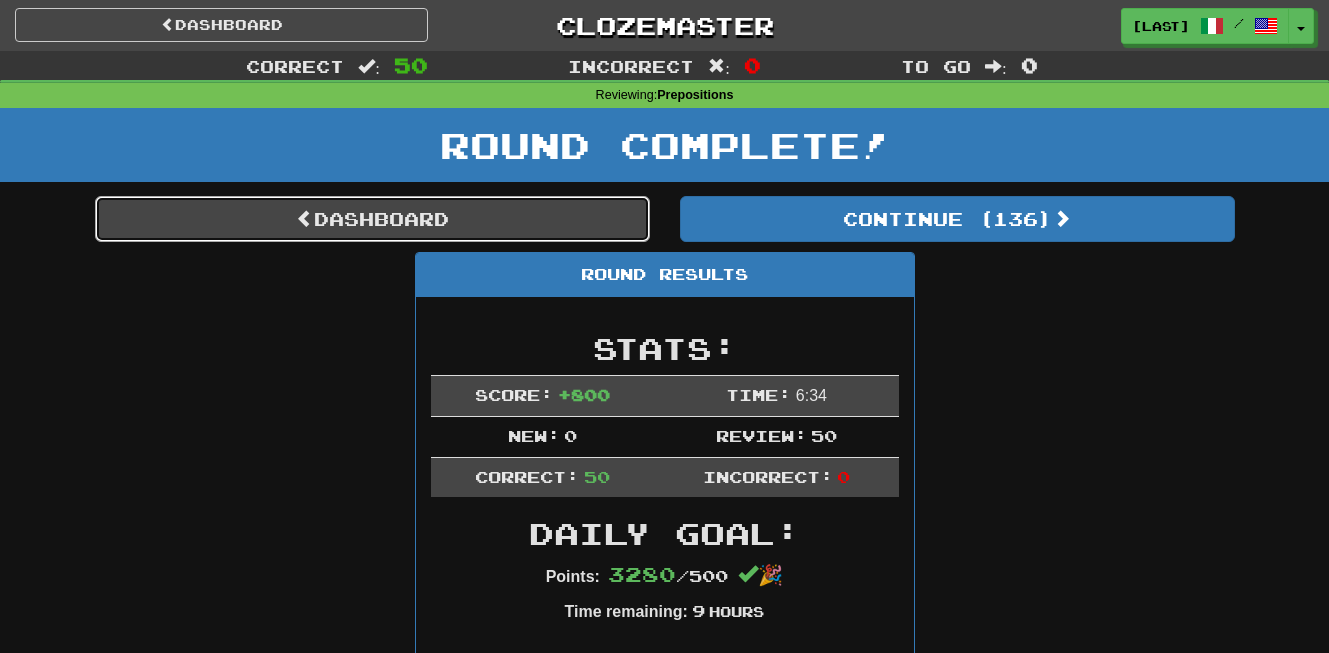 click on "Dashboard" at bounding box center (372, 219) 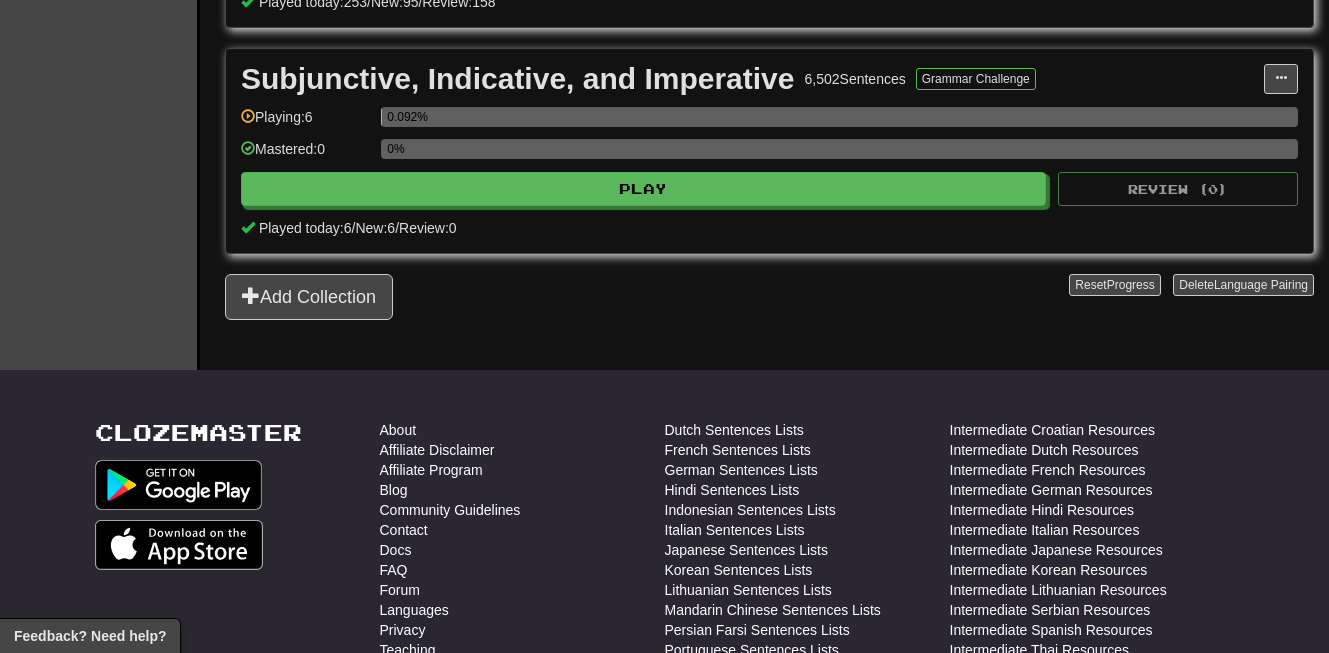 scroll, scrollTop: 880, scrollLeft: 0, axis: vertical 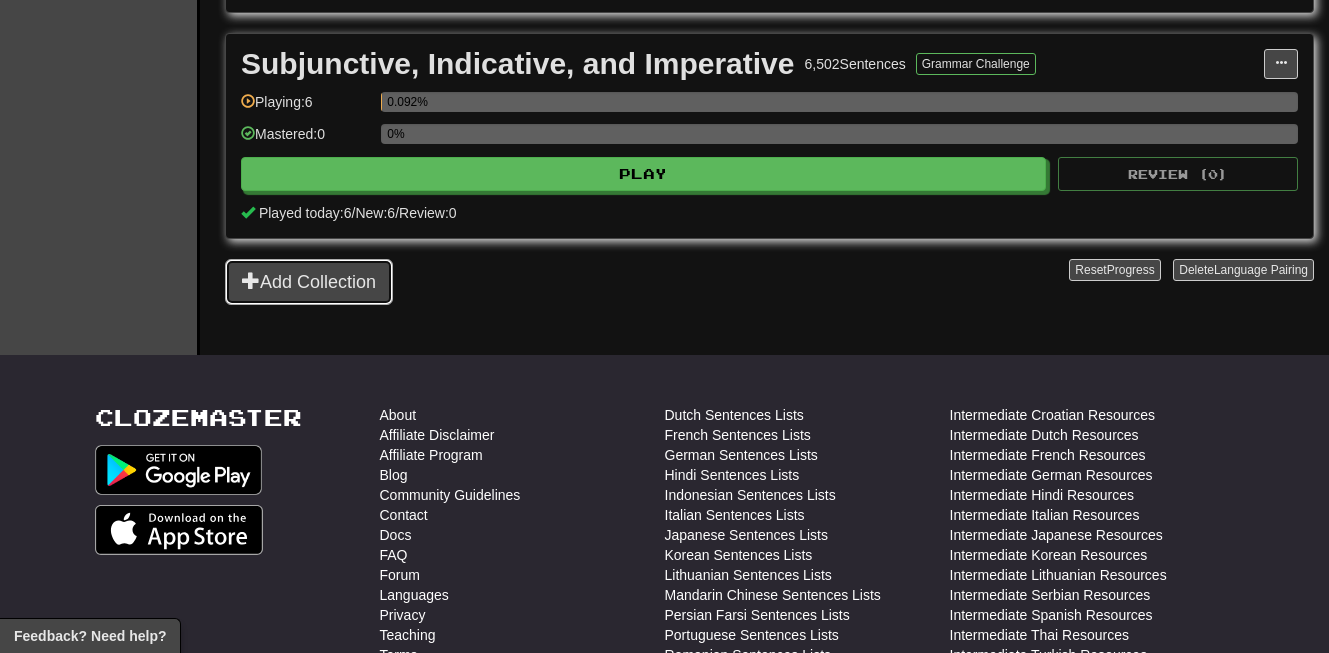 click on "Add Collection" at bounding box center [309, 282] 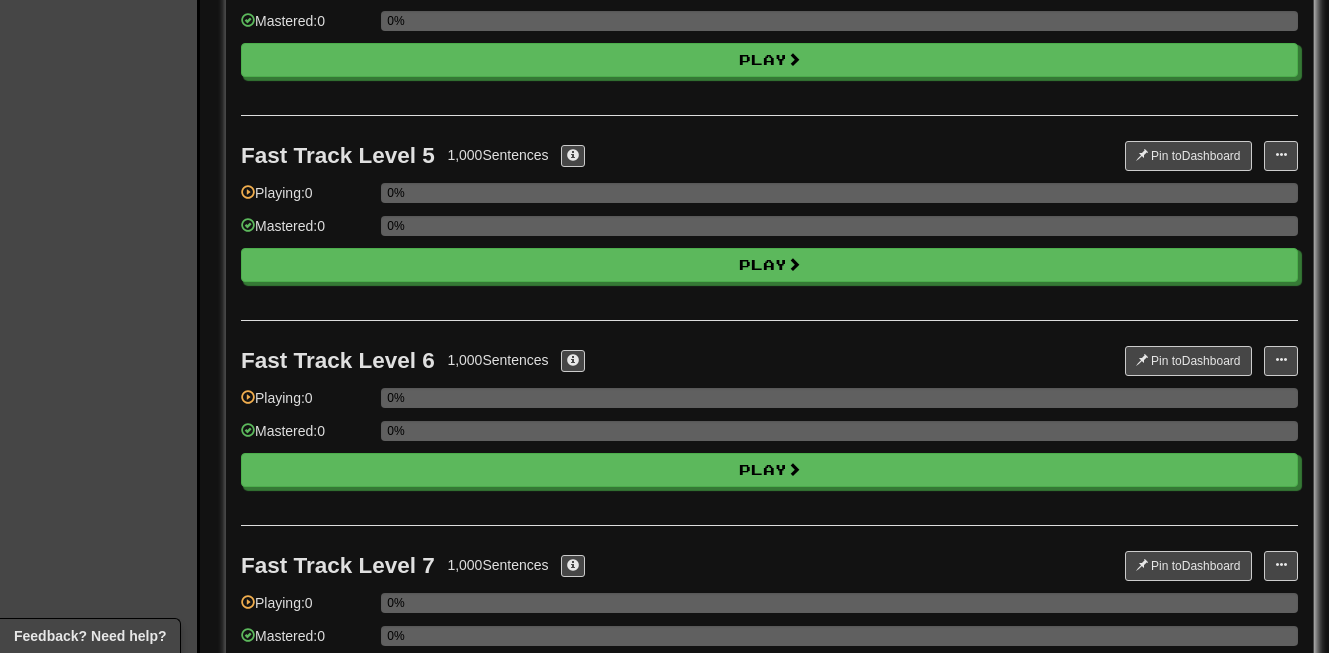 scroll, scrollTop: 0, scrollLeft: 0, axis: both 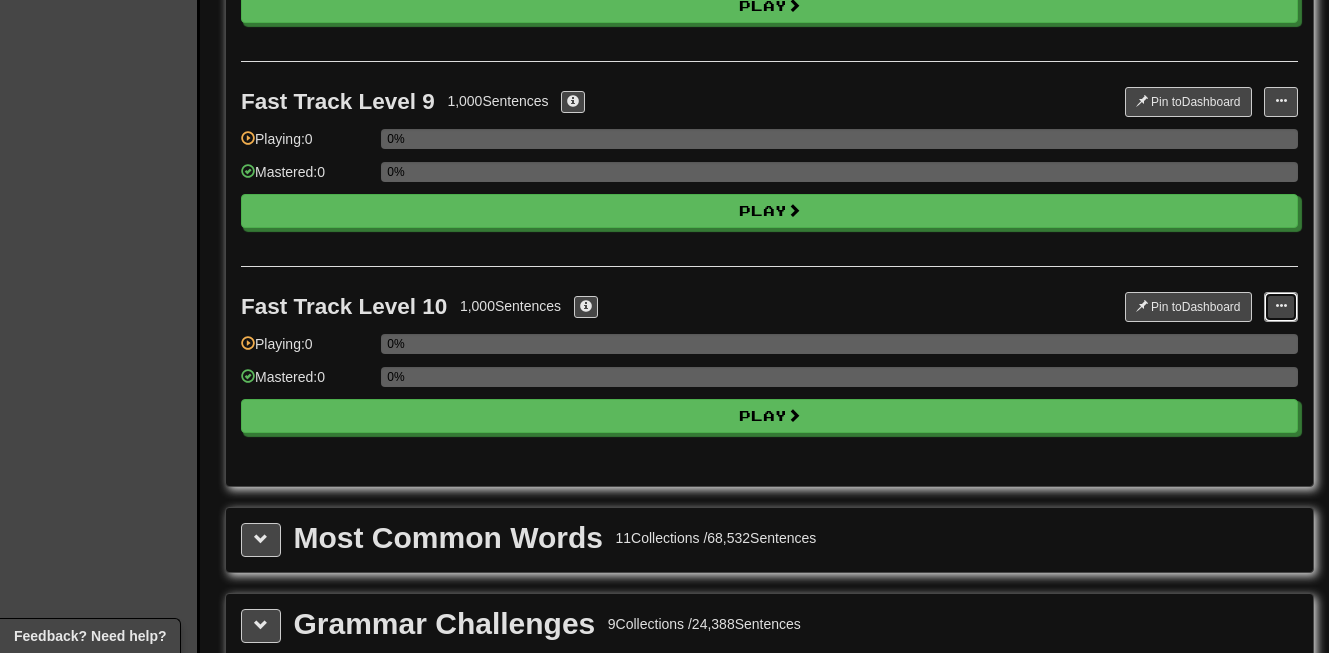 click at bounding box center [1281, 306] 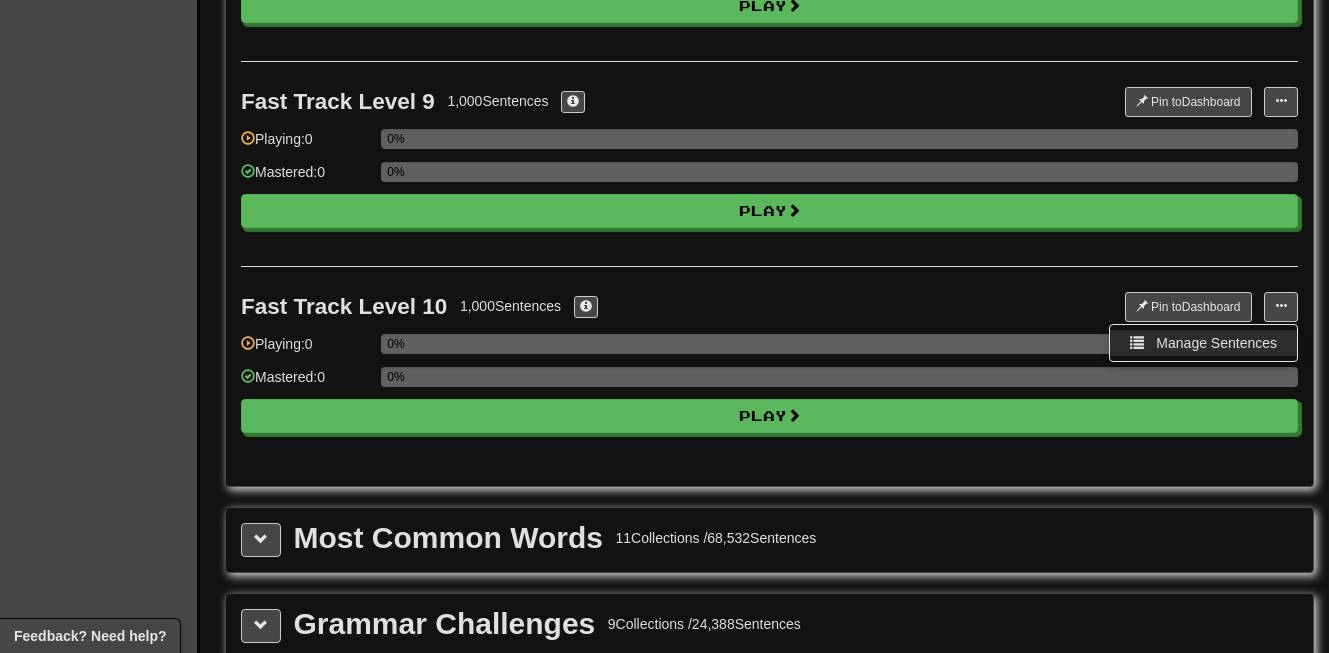 click on "Manage Sentences" at bounding box center (1216, 343) 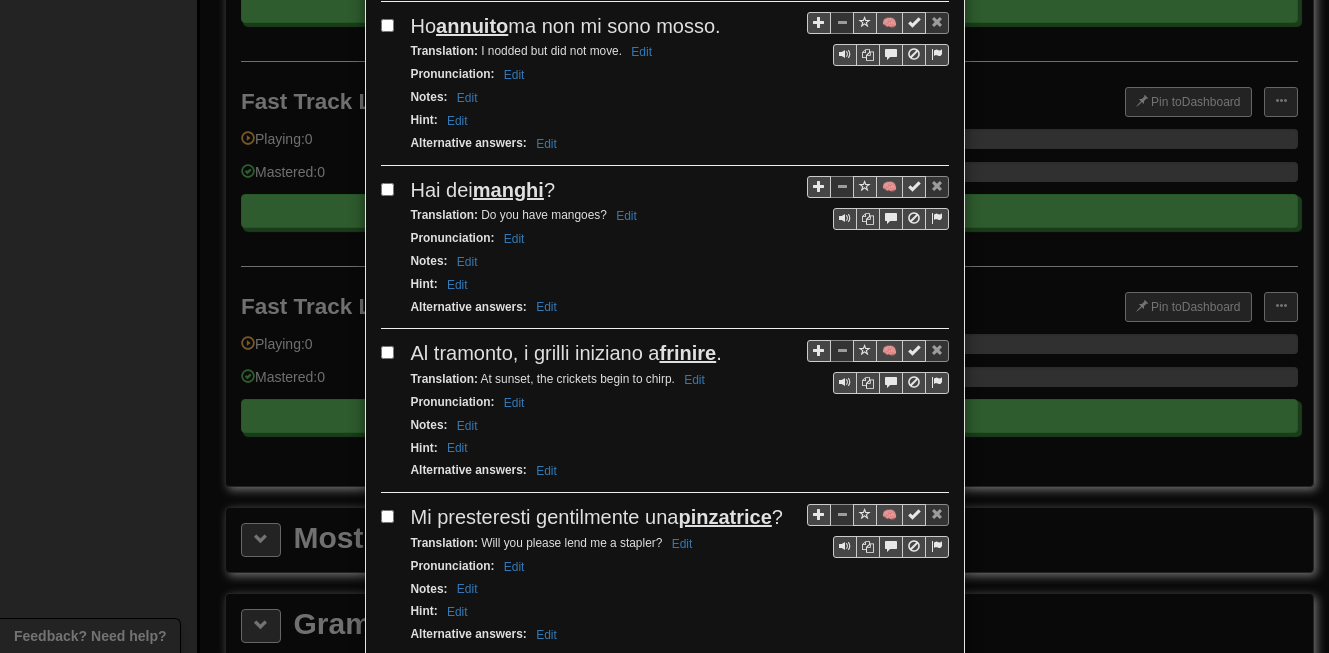 scroll, scrollTop: 1720, scrollLeft: 0, axis: vertical 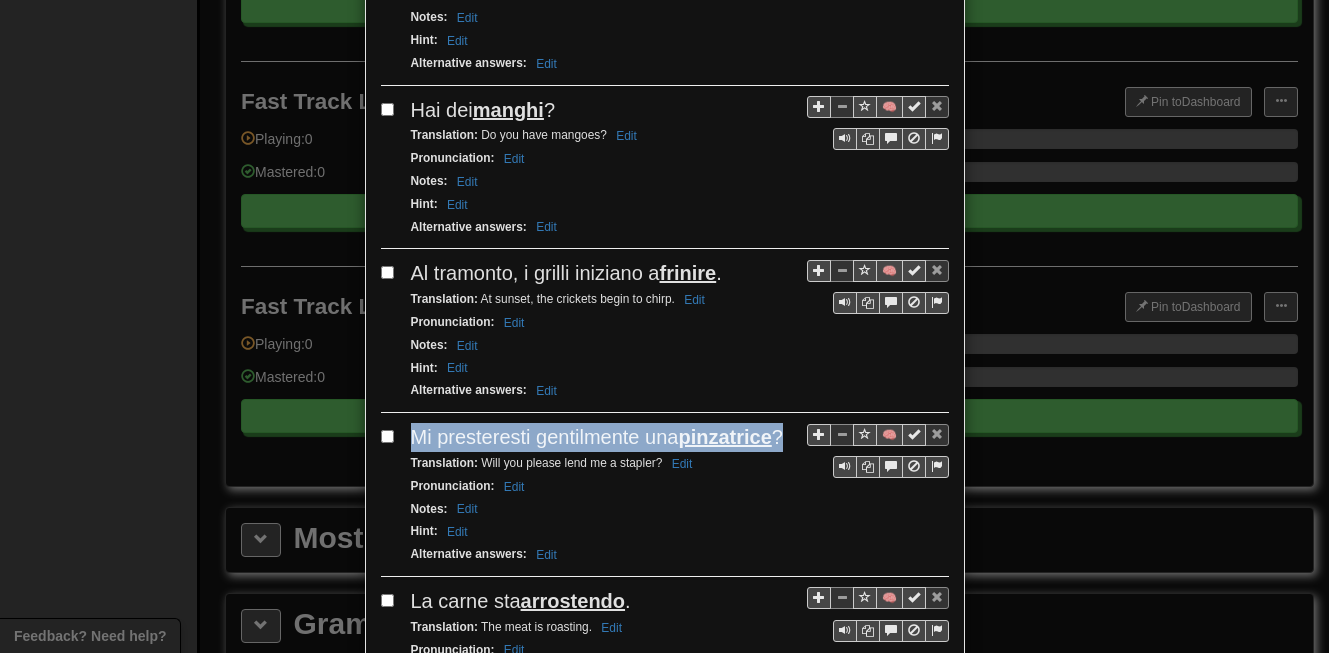 drag, startPoint x: 414, startPoint y: 412, endPoint x: 793, endPoint y: 422, distance: 379.1319 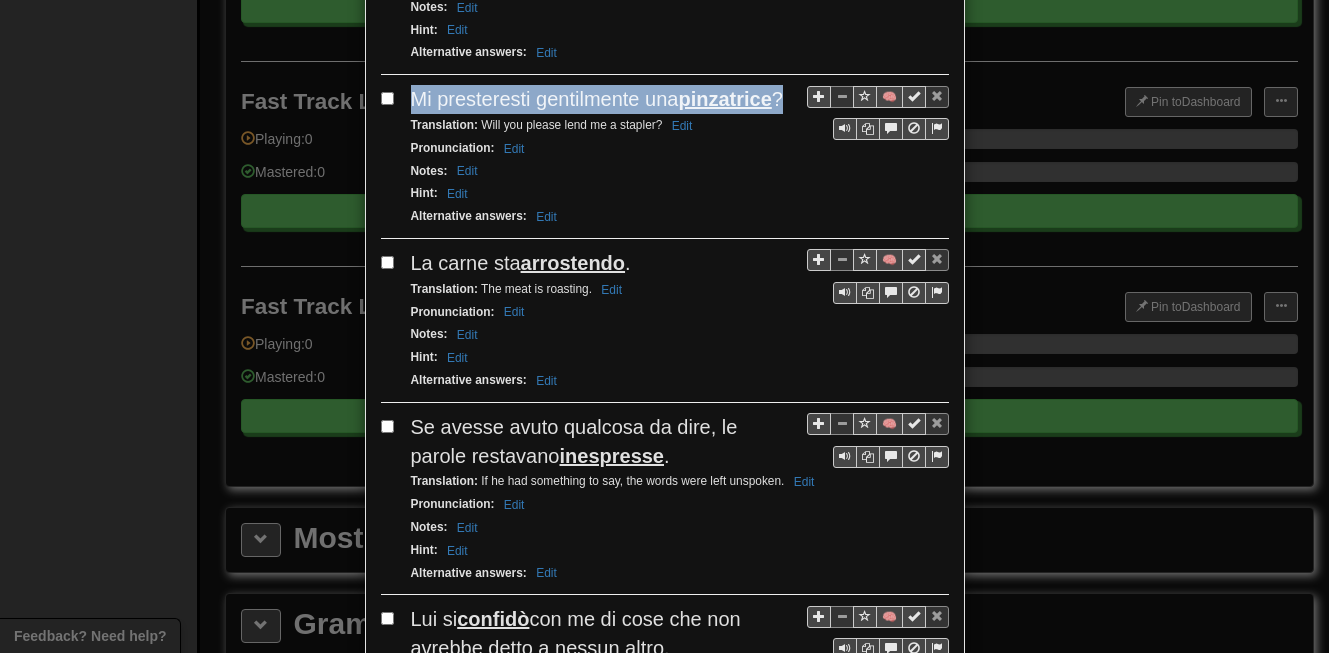 scroll, scrollTop: 2080, scrollLeft: 0, axis: vertical 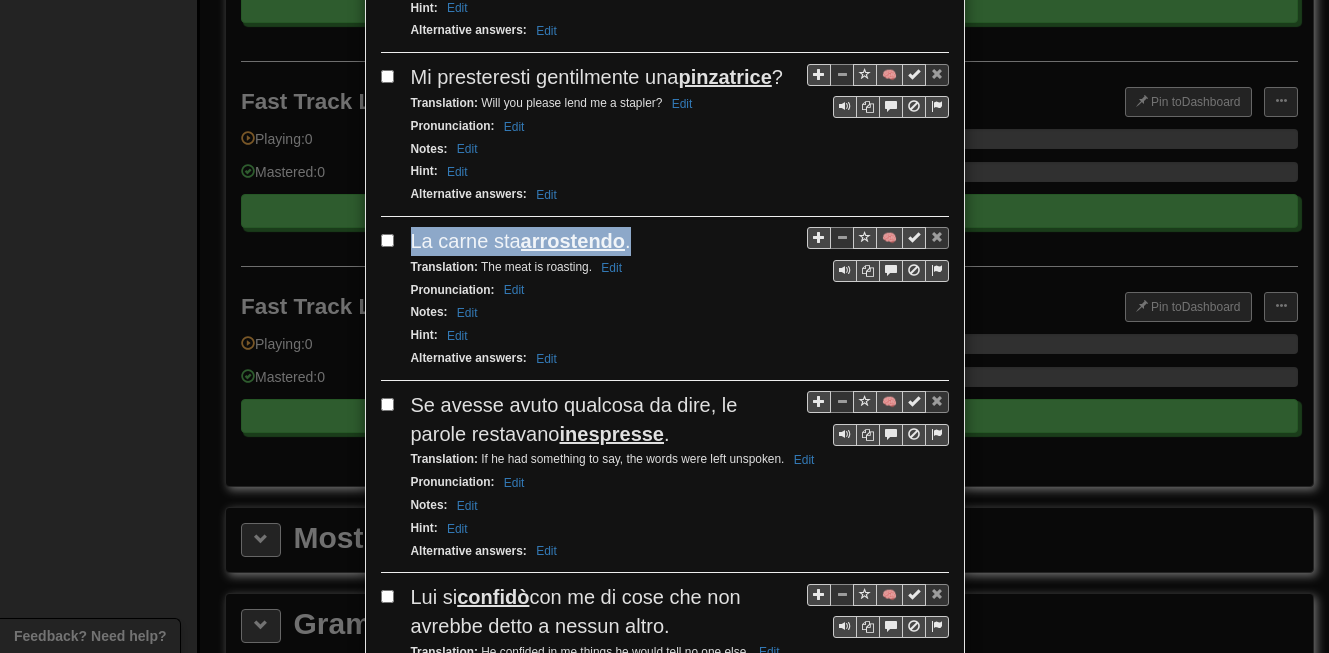 drag, startPoint x: 639, startPoint y: 221, endPoint x: 403, endPoint y: 222, distance: 236.00212 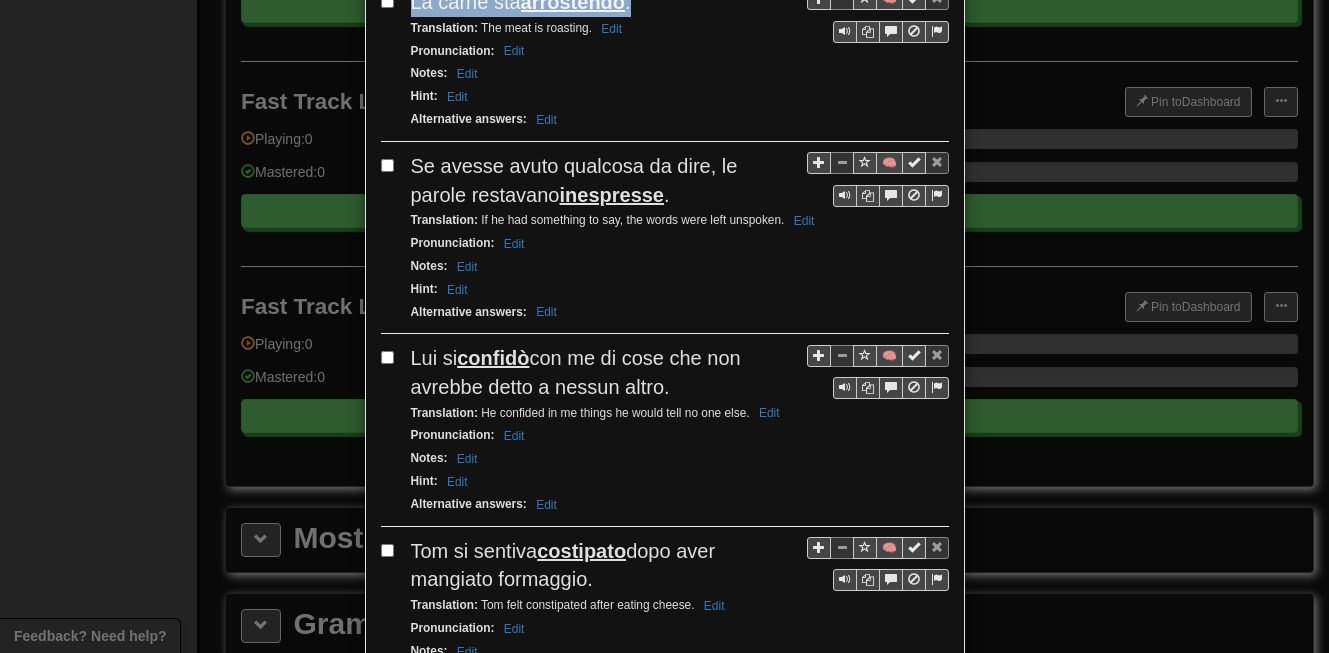 scroll, scrollTop: 2360, scrollLeft: 0, axis: vertical 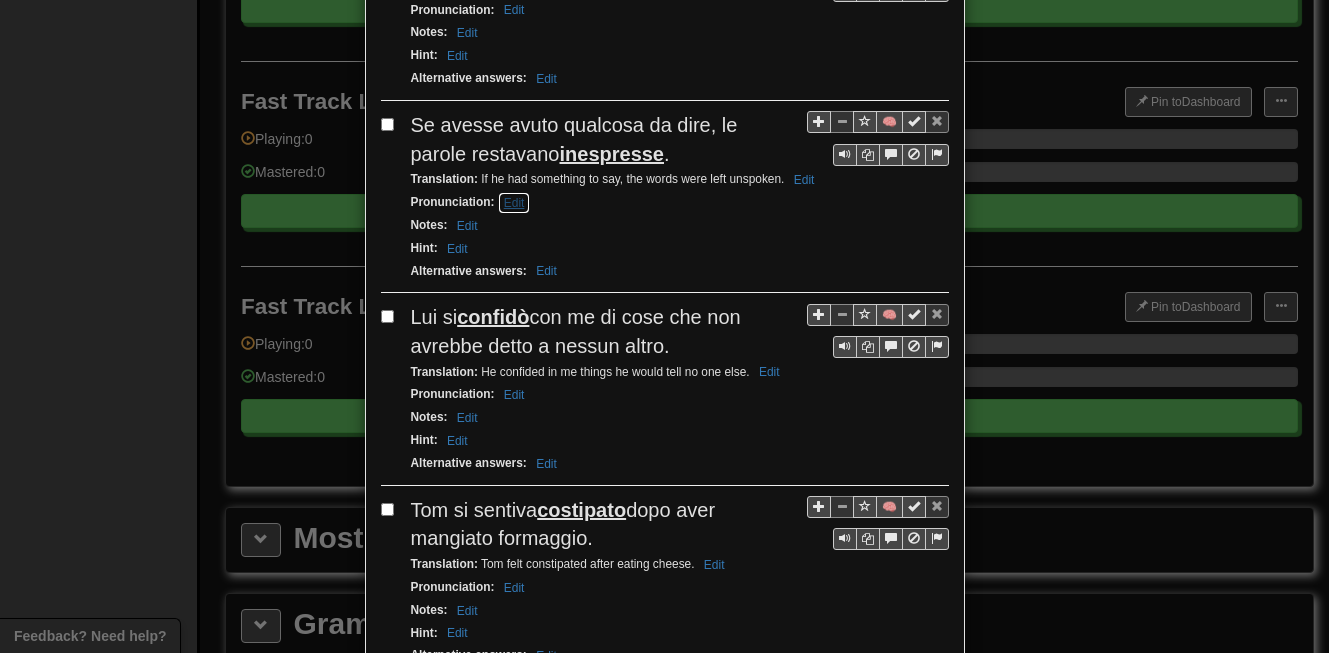 click on "Edit" 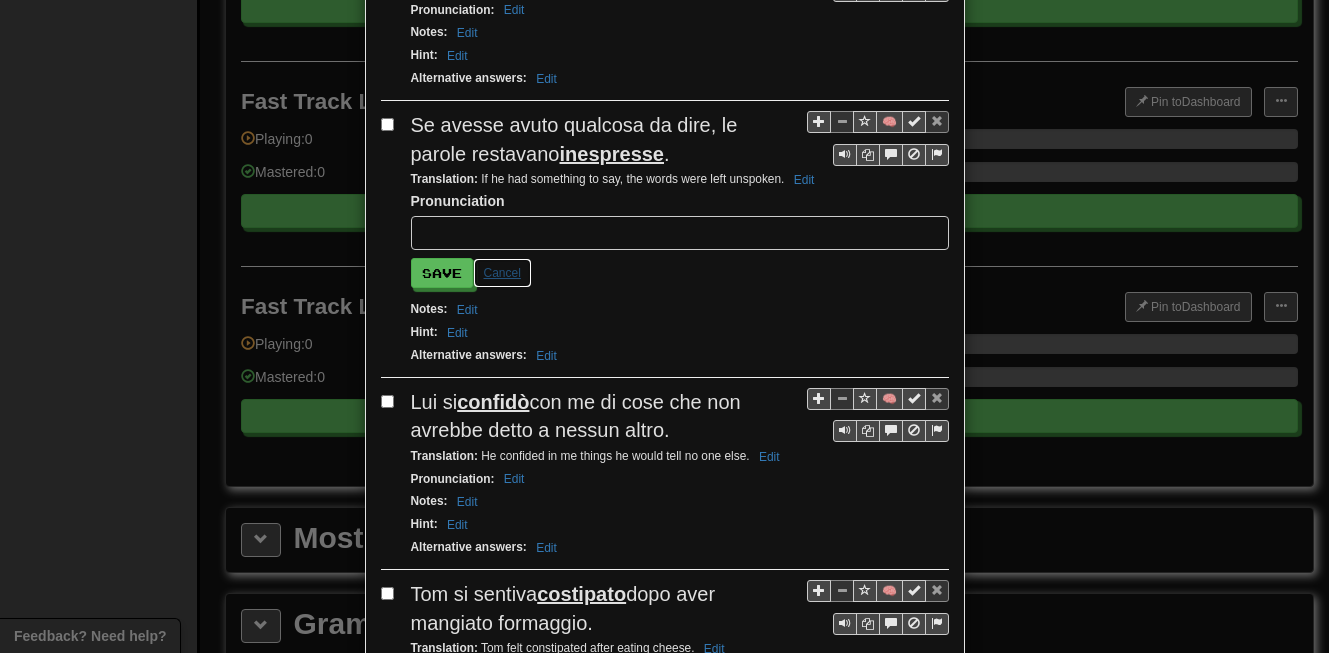 click on "Cancel" at bounding box center [502, 273] 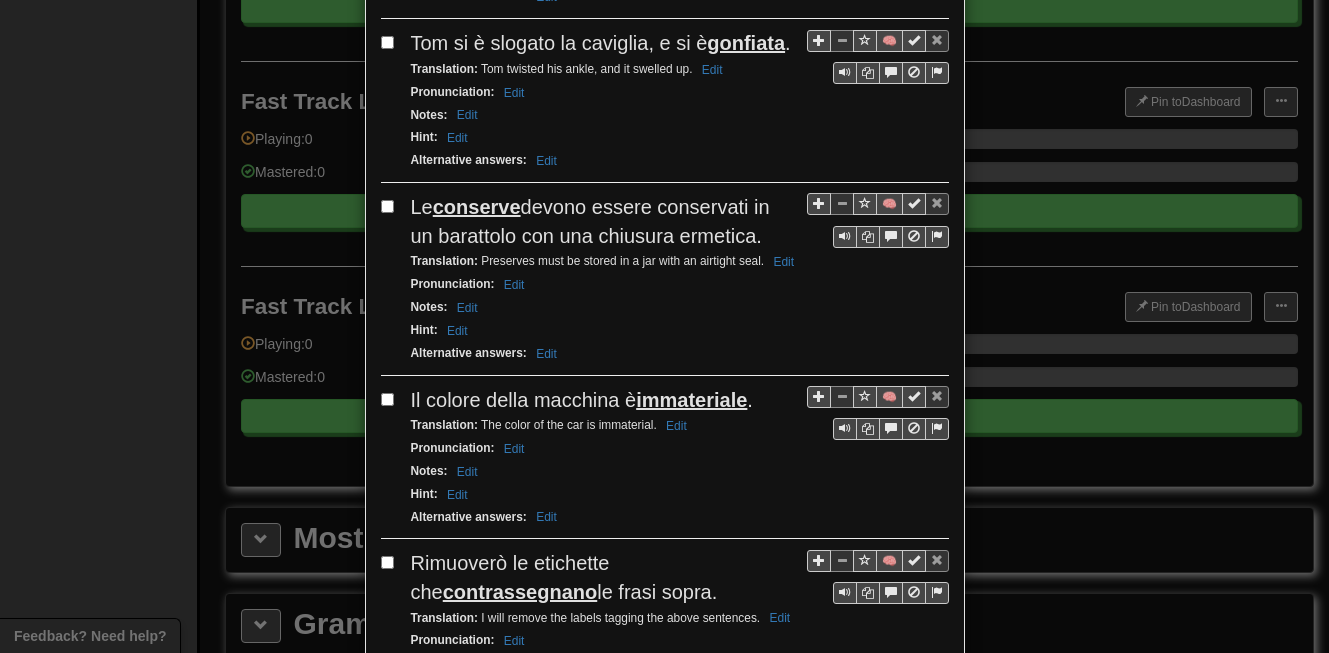 scroll, scrollTop: 3040, scrollLeft: 0, axis: vertical 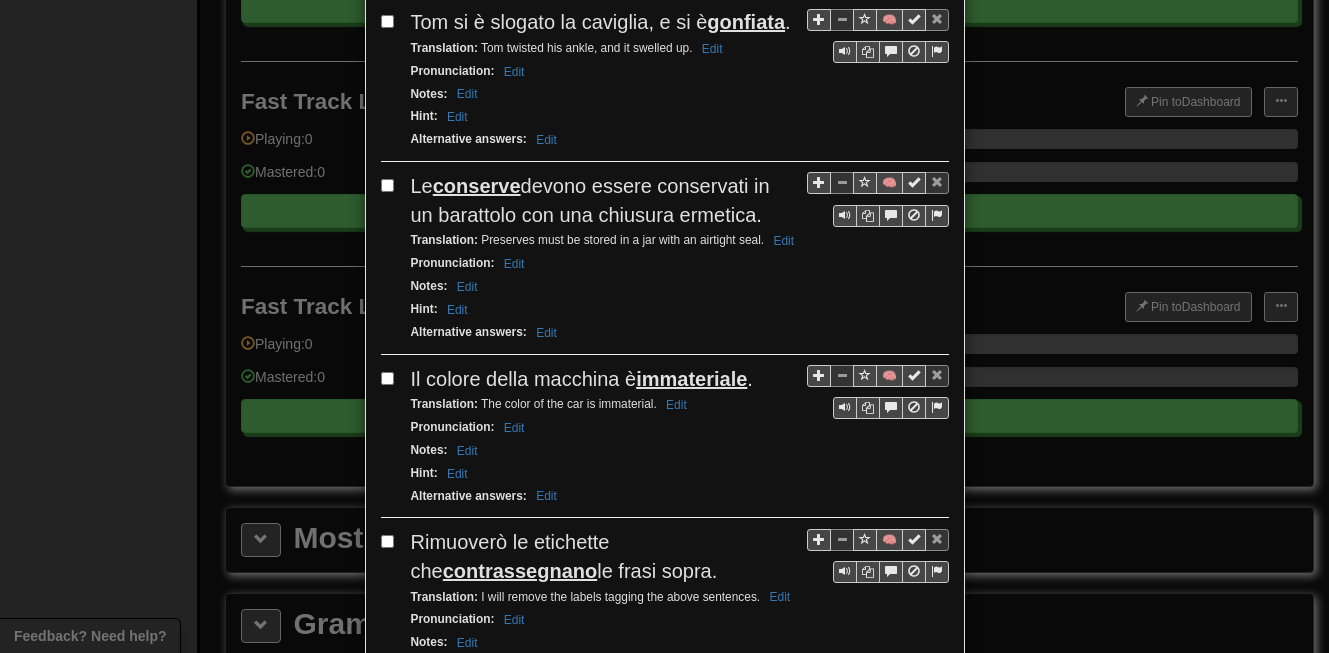 drag, startPoint x: 408, startPoint y: 160, endPoint x: 771, endPoint y: 201, distance: 365.30807 